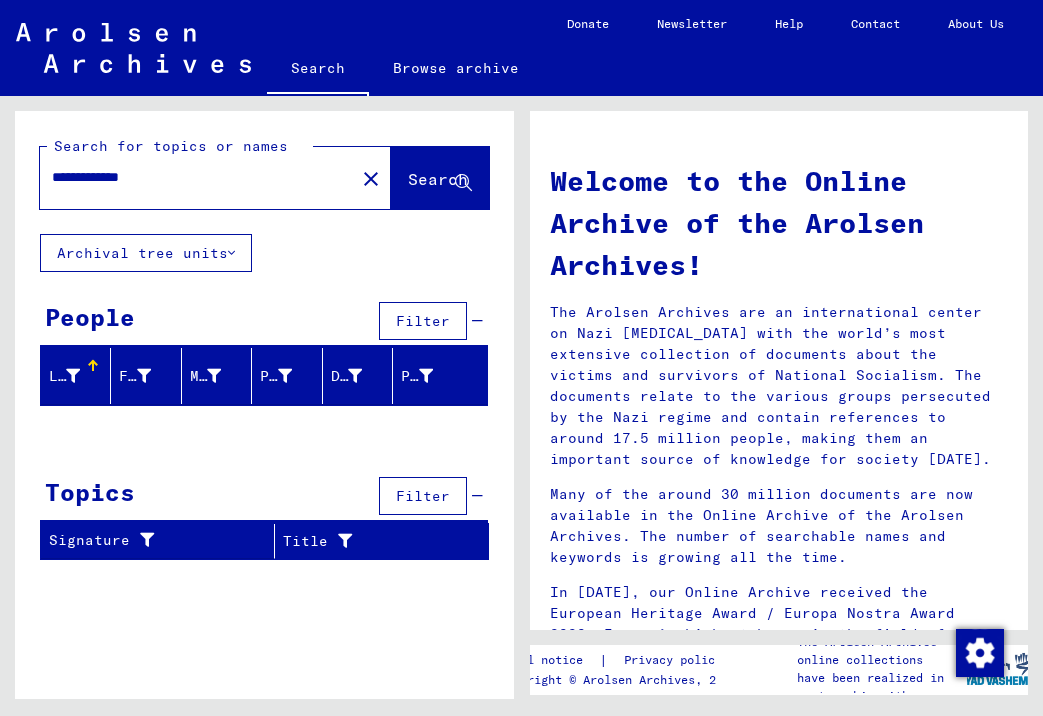 scroll, scrollTop: 0, scrollLeft: 0, axis: both 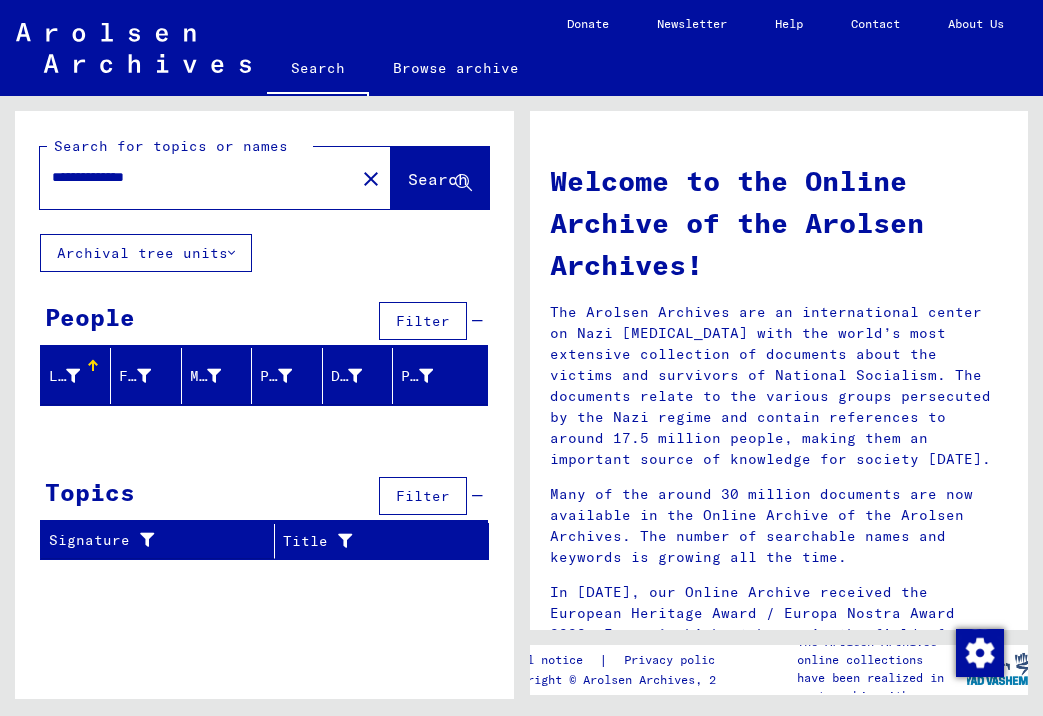 drag, startPoint x: 176, startPoint y: 182, endPoint x: 30, endPoint y: 176, distance: 146.12323 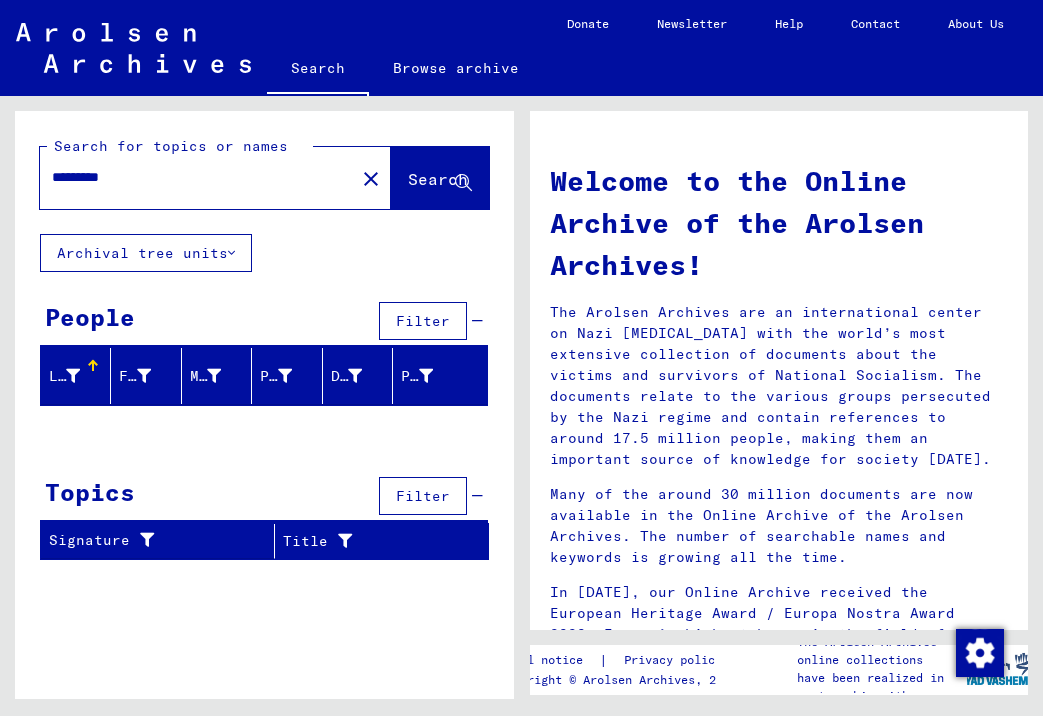 click on "********" at bounding box center [191, 177] 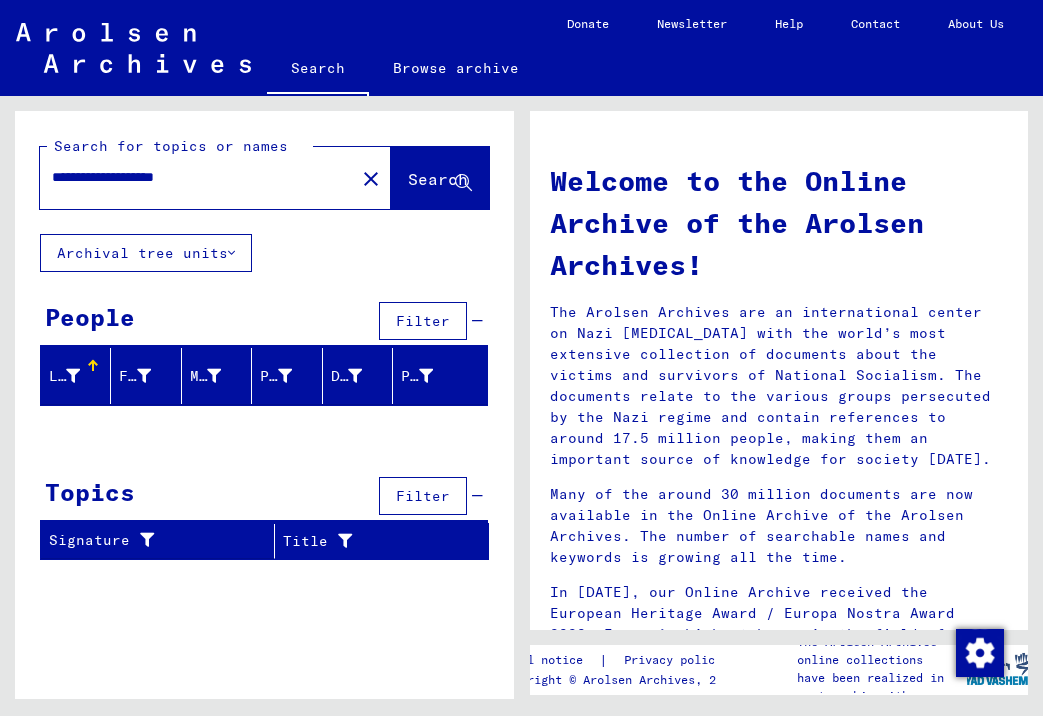 type on "**********" 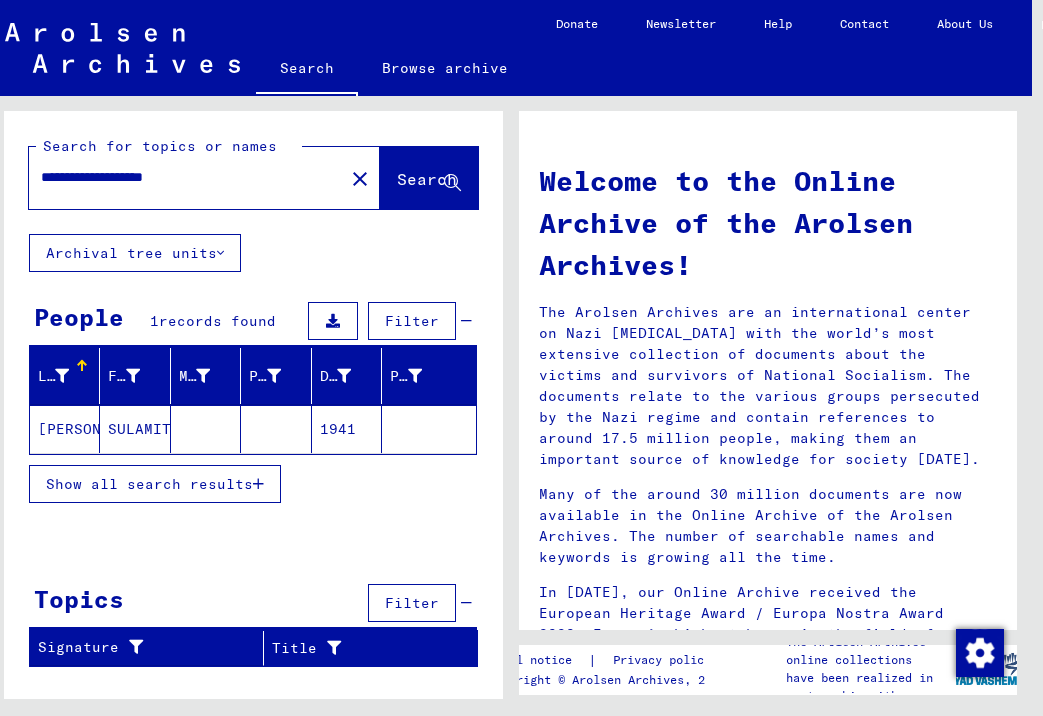 scroll, scrollTop: 0, scrollLeft: 14, axis: horizontal 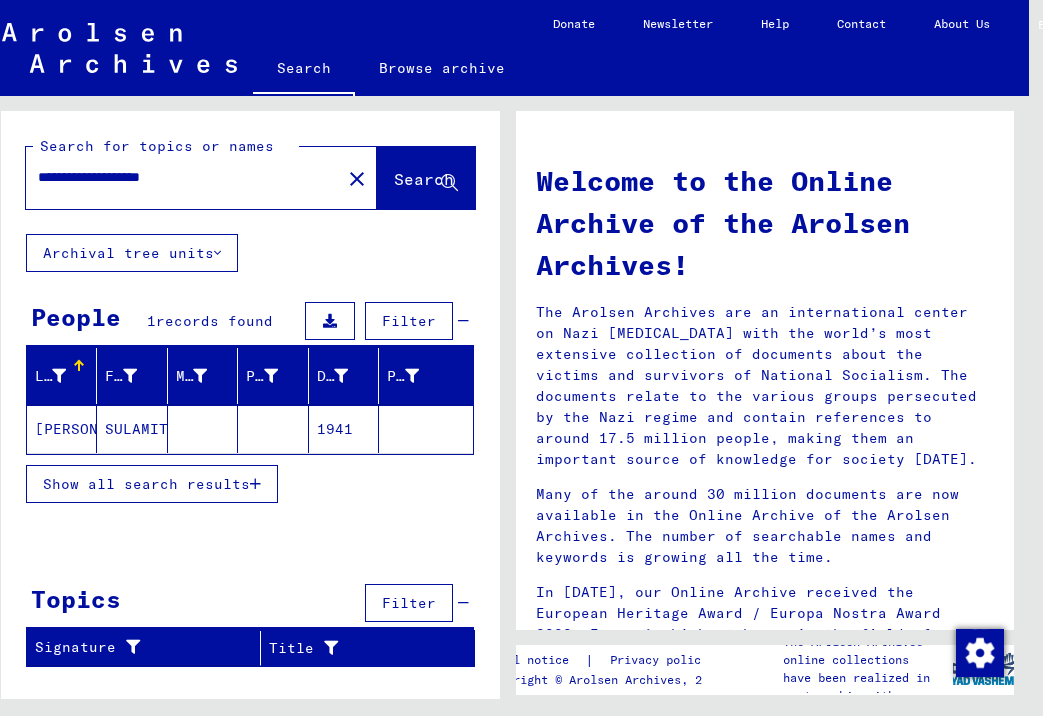 click on "SULAMITH" 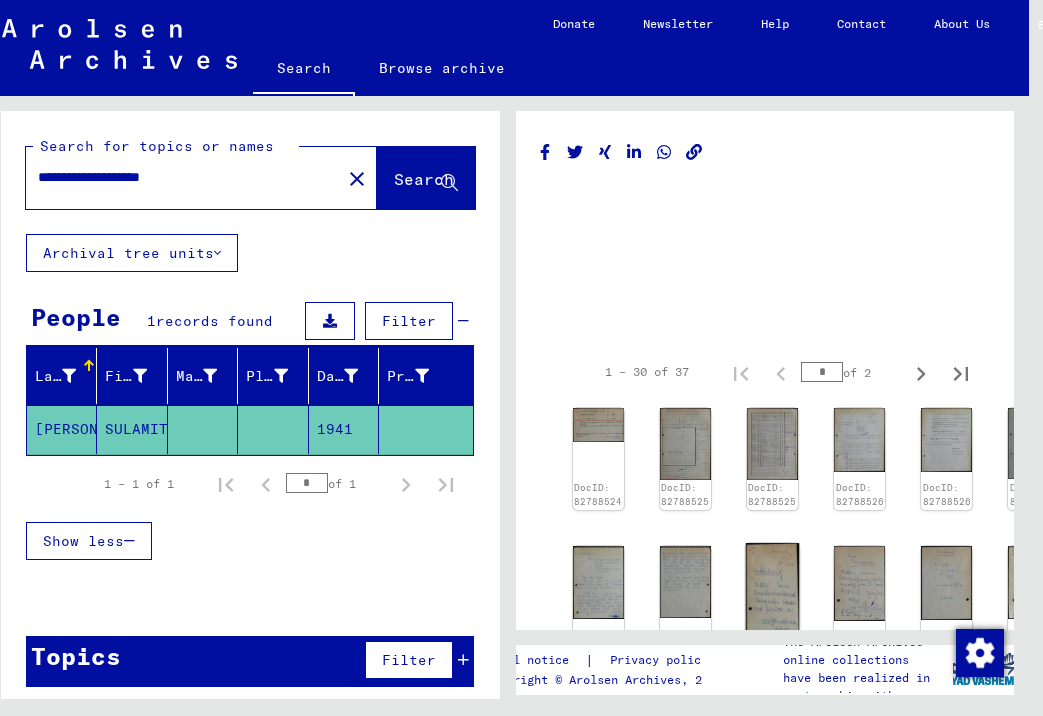 scroll, scrollTop: 0, scrollLeft: 0, axis: both 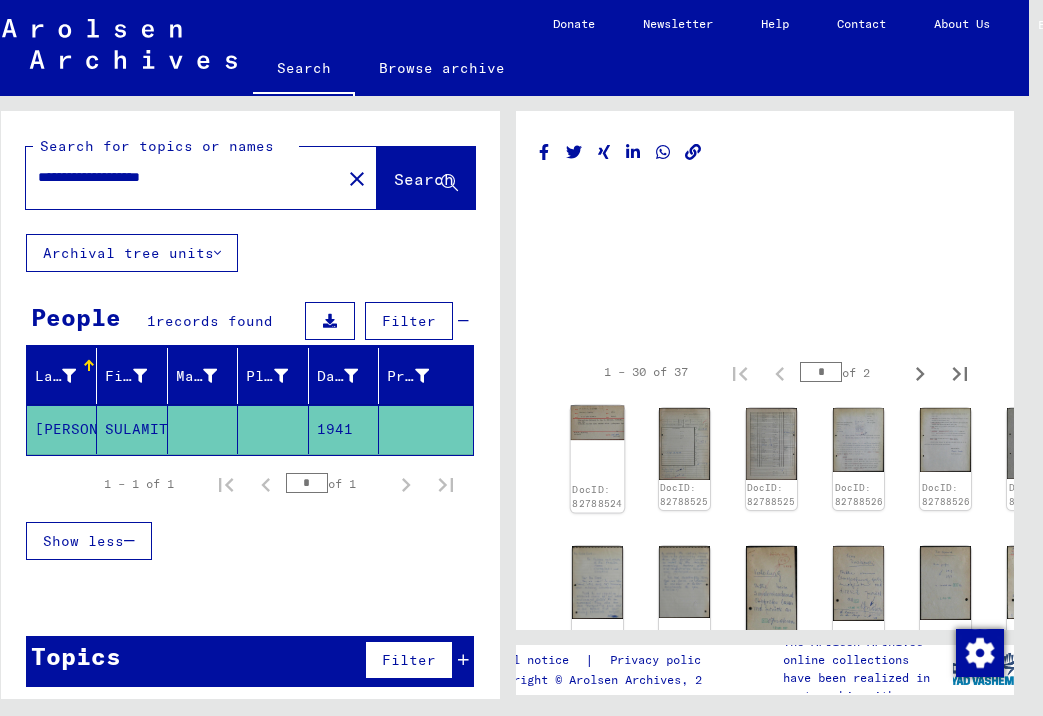 click 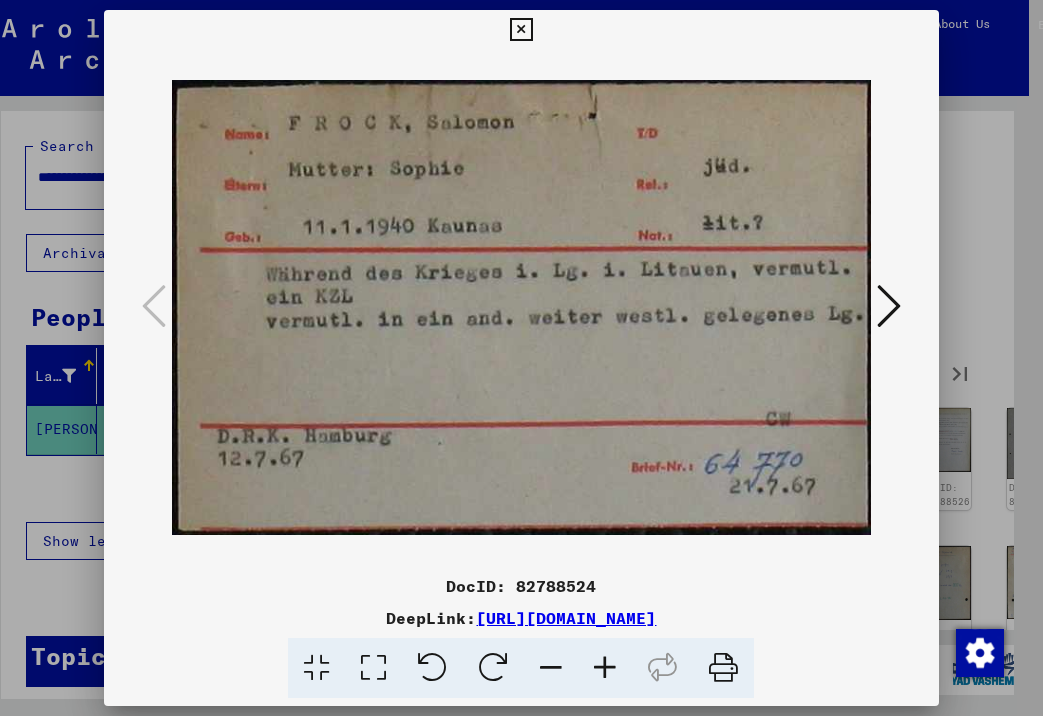 click at bounding box center (521, 30) 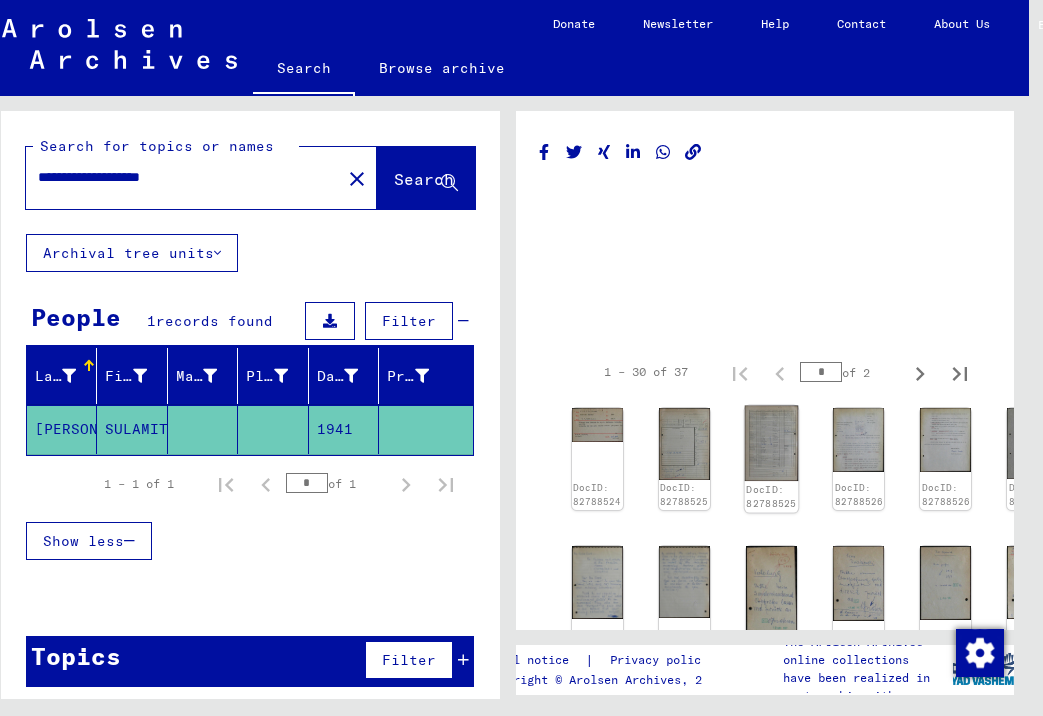click 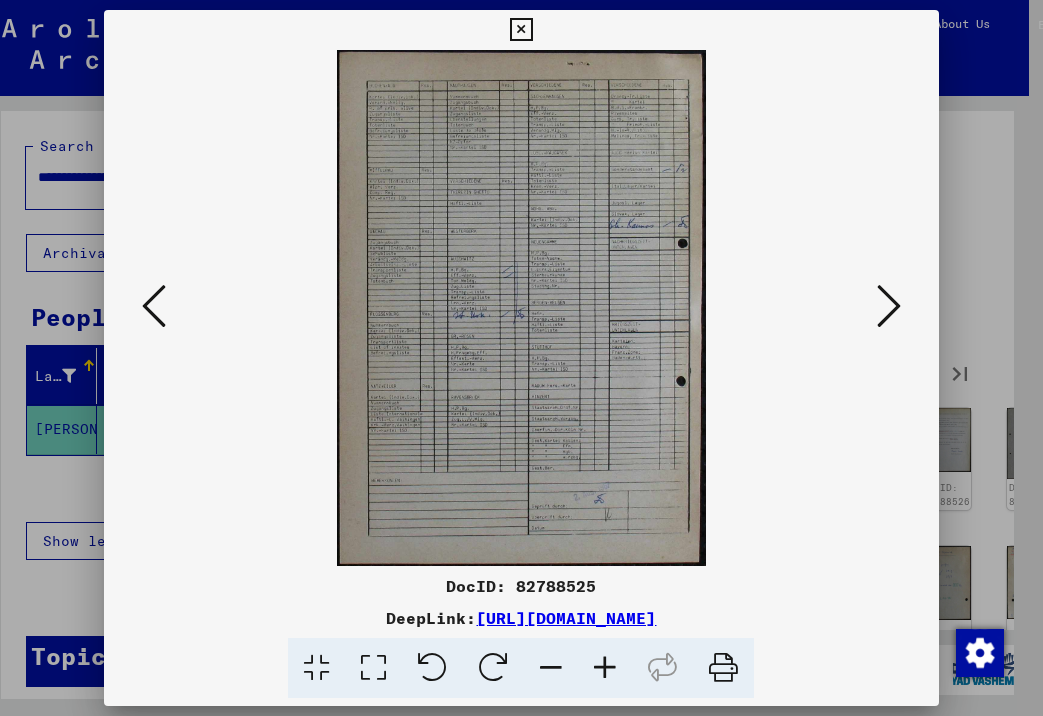 scroll, scrollTop: -1, scrollLeft: 0, axis: vertical 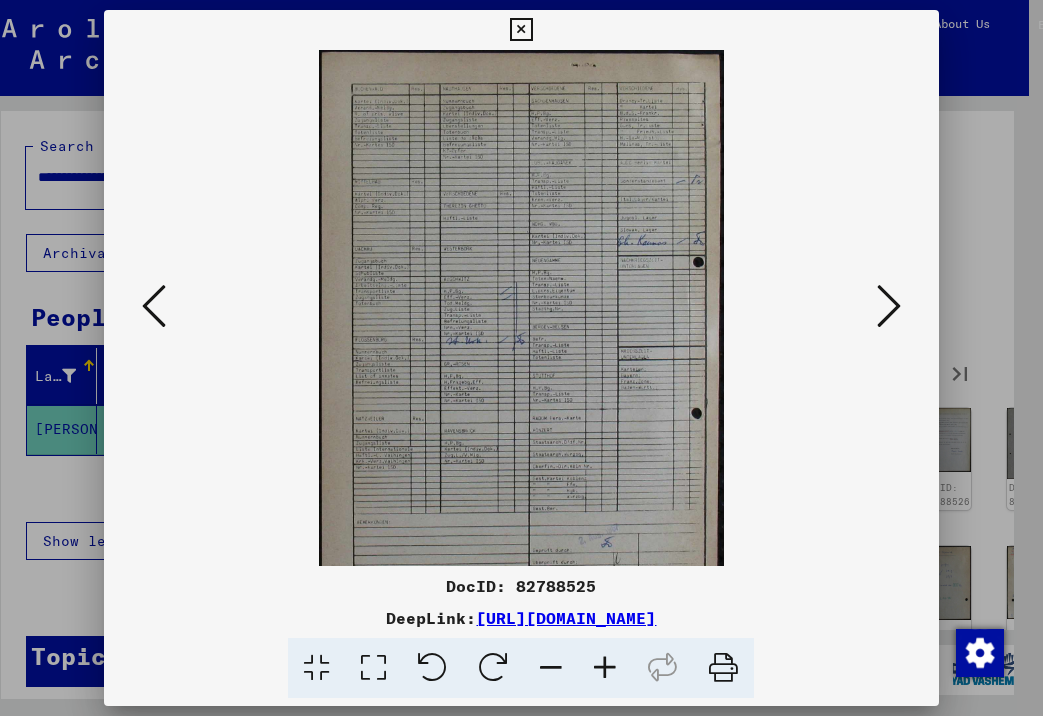 click at bounding box center (605, 668) 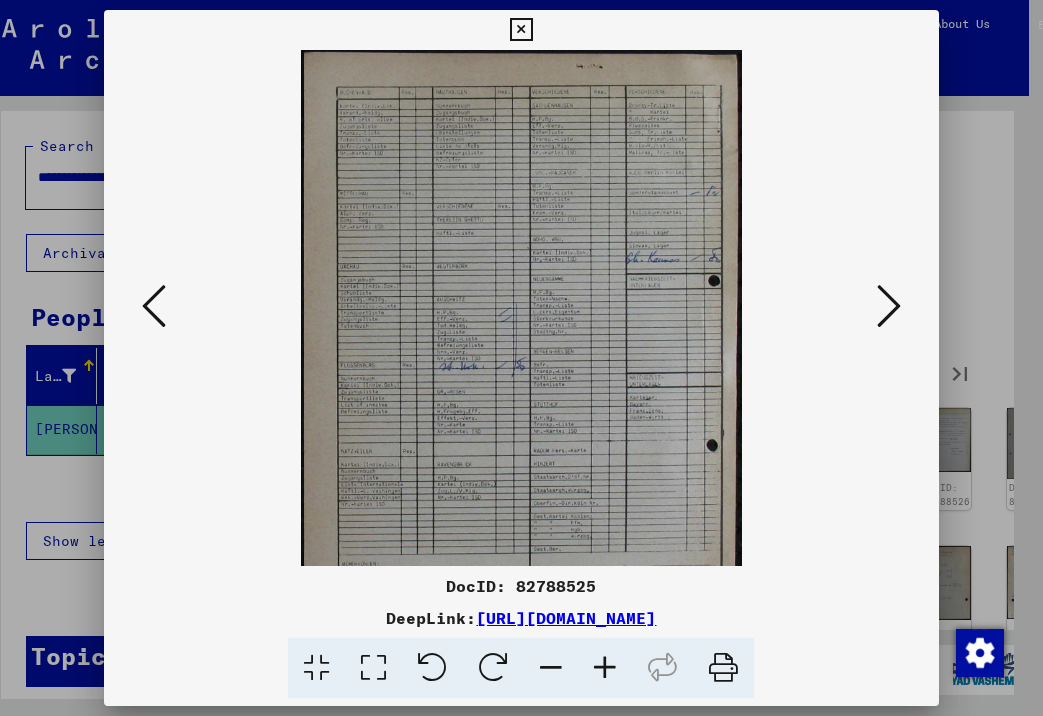 click at bounding box center [605, 668] 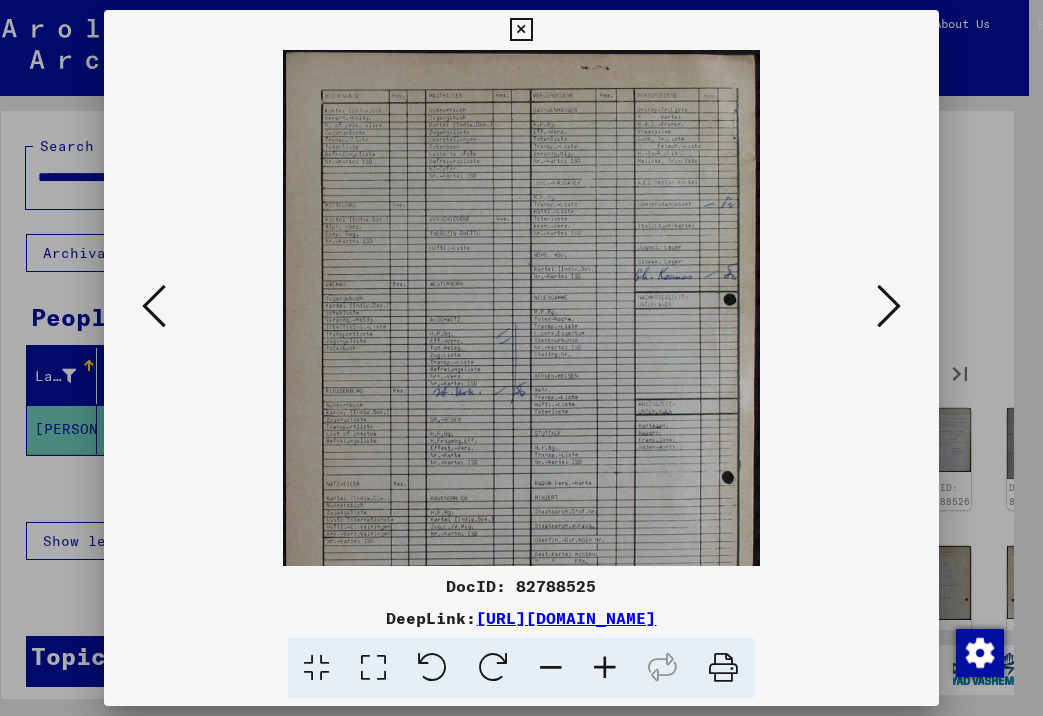 click at bounding box center (605, 668) 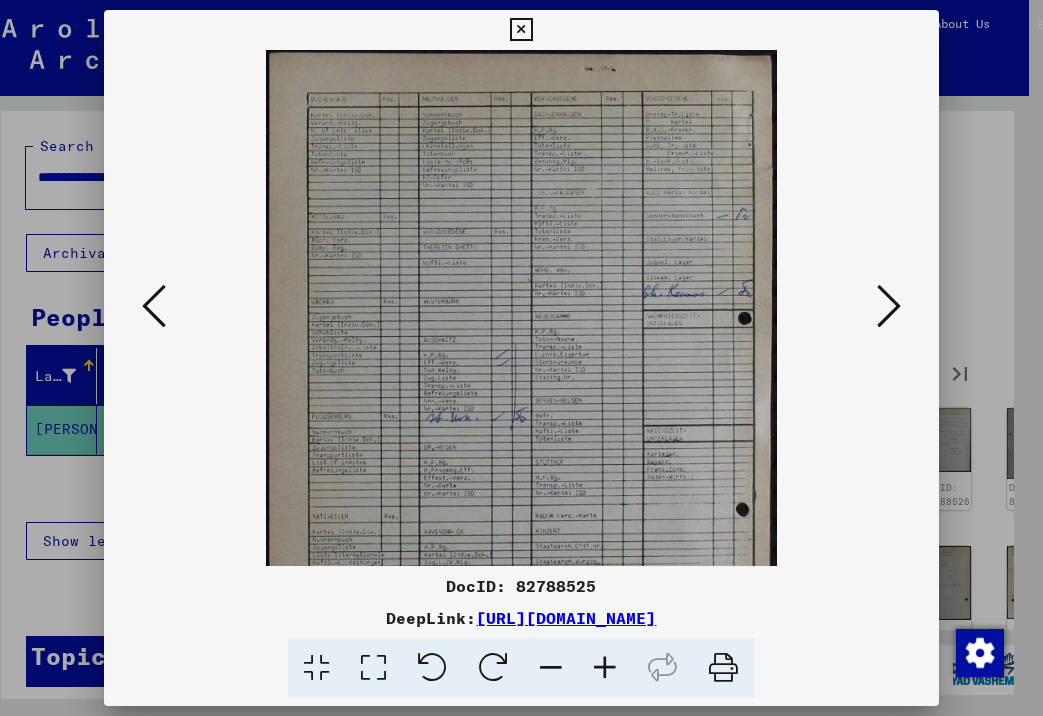 click at bounding box center (605, 668) 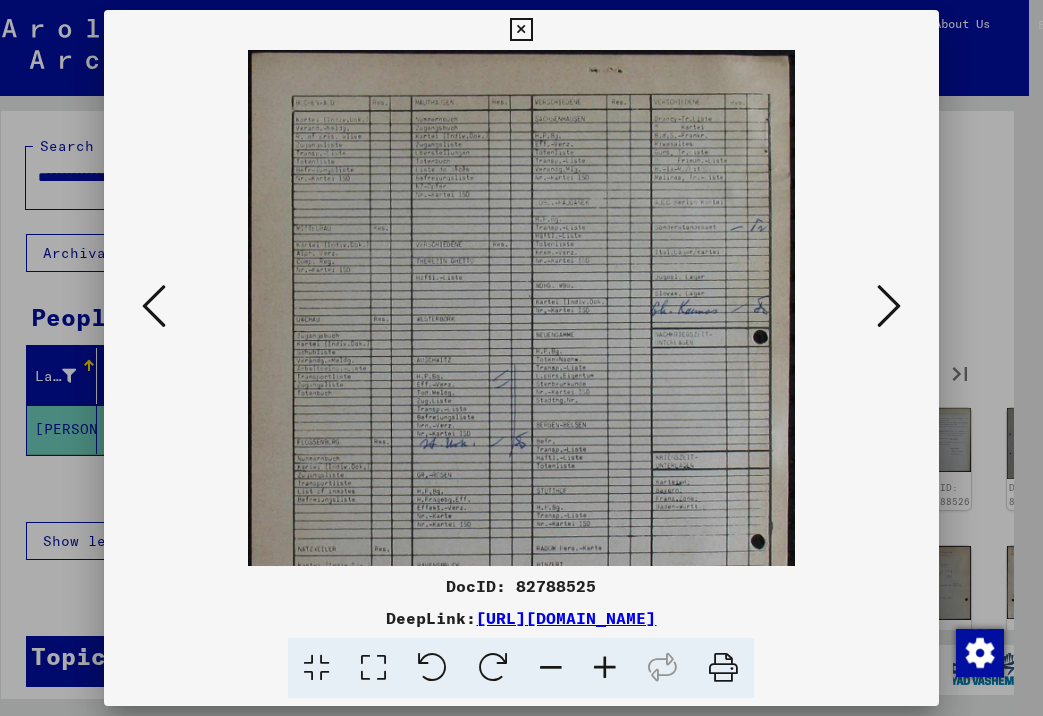click at bounding box center [605, 668] 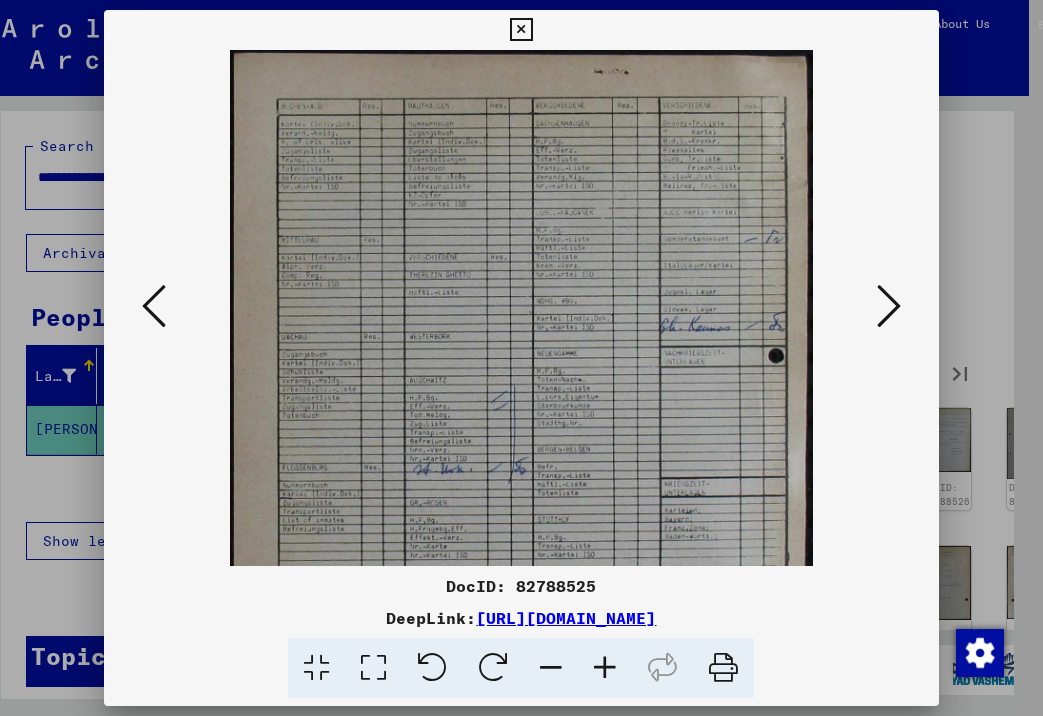 scroll, scrollTop: 0, scrollLeft: 0, axis: both 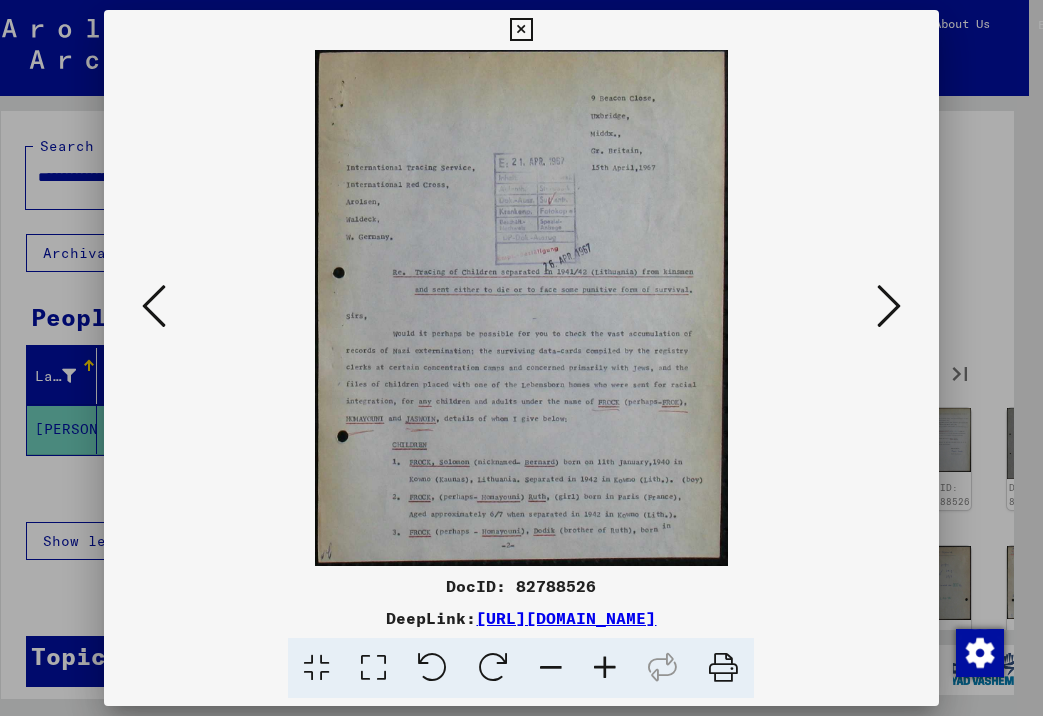 click at bounding box center [889, 306] 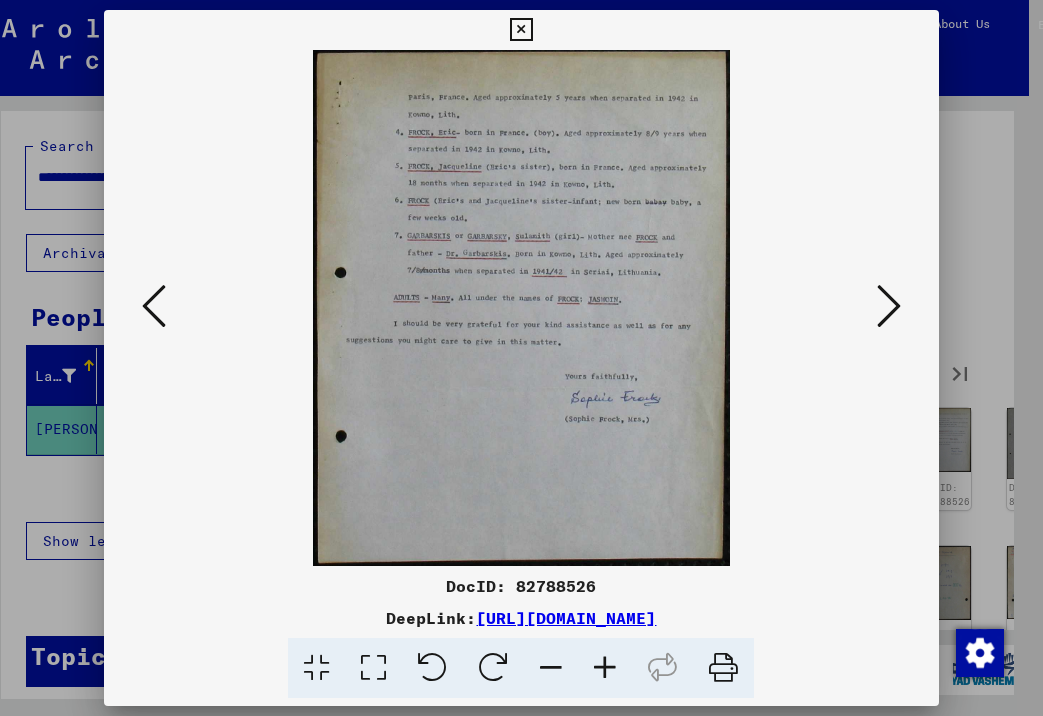 click at bounding box center [154, 306] 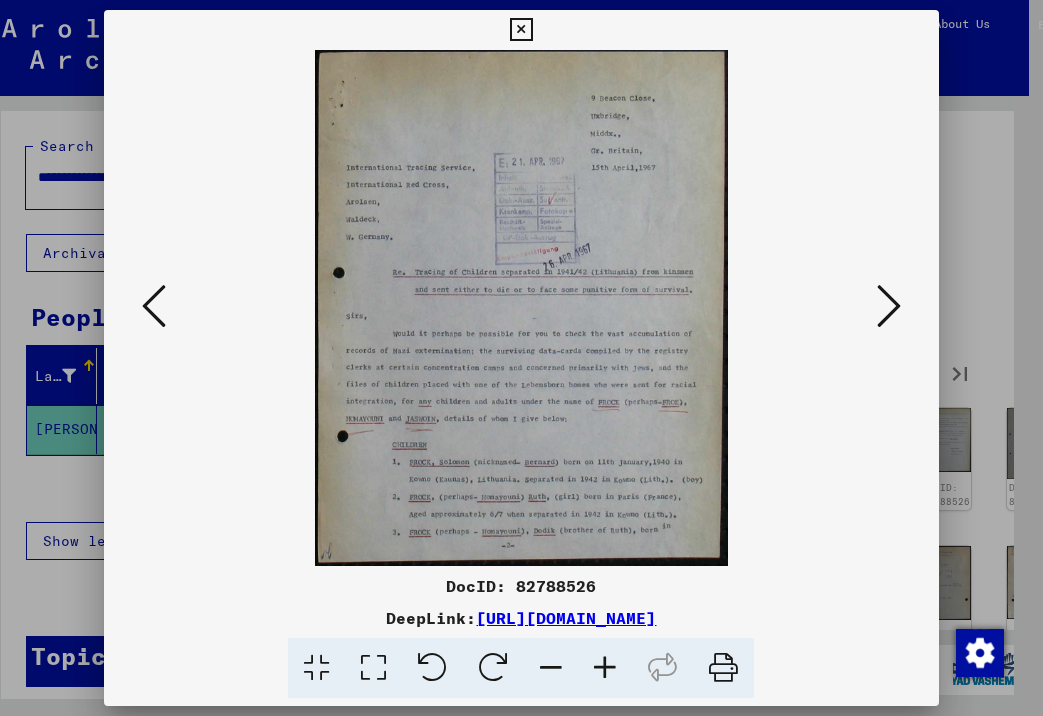 click at bounding box center [521, 30] 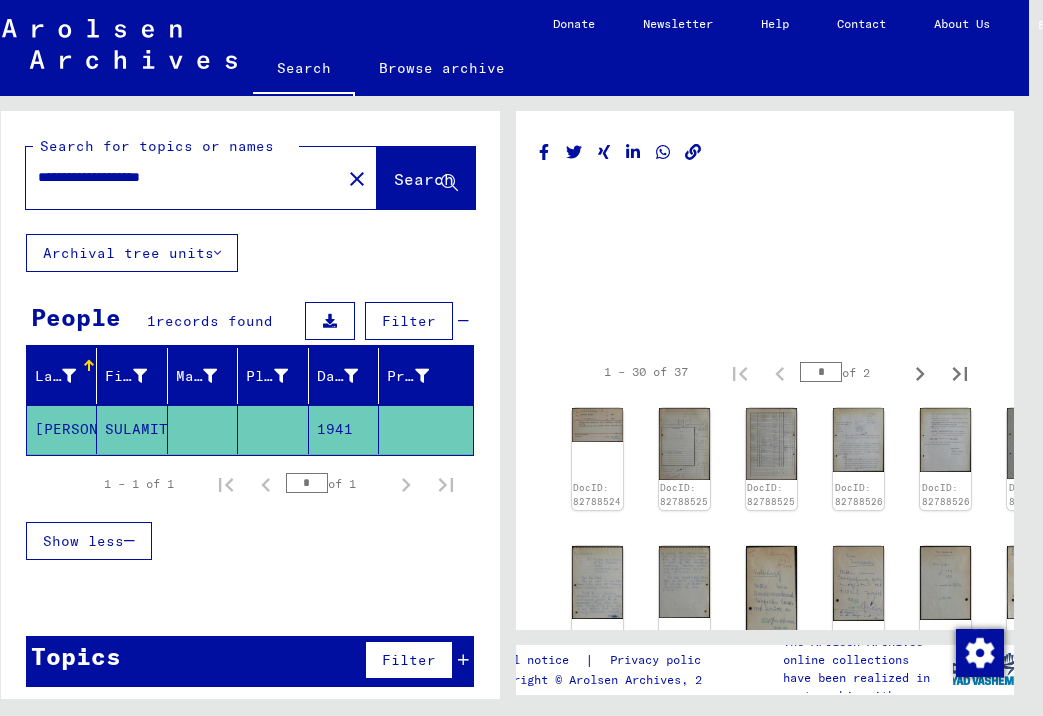 scroll, scrollTop: 0, scrollLeft: 5, axis: horizontal 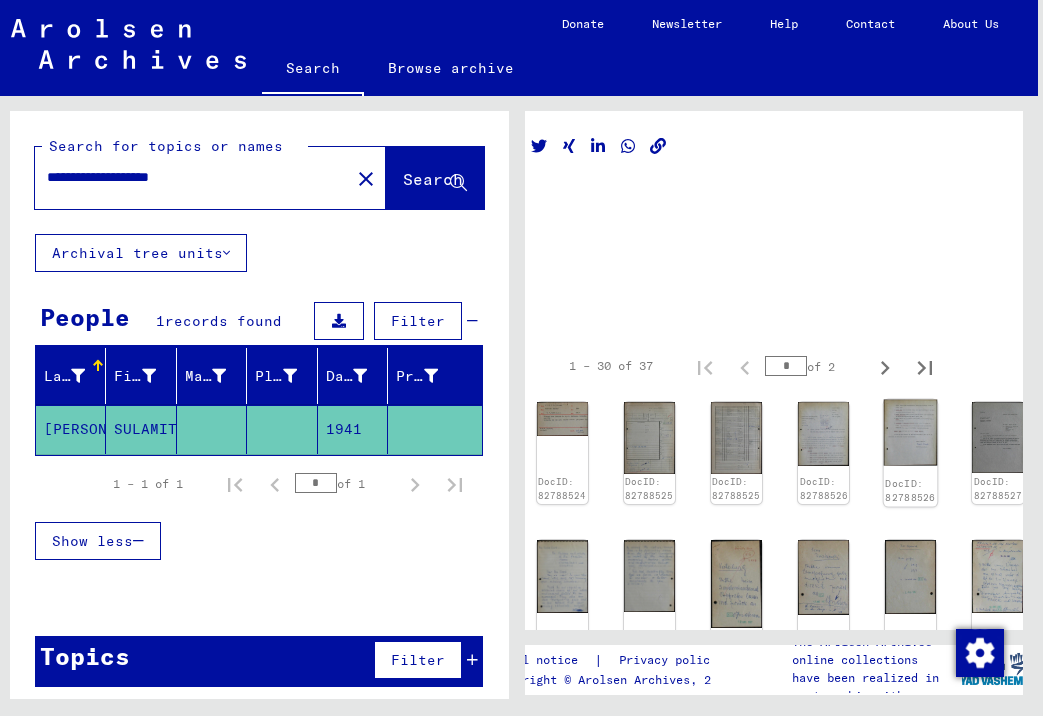 click 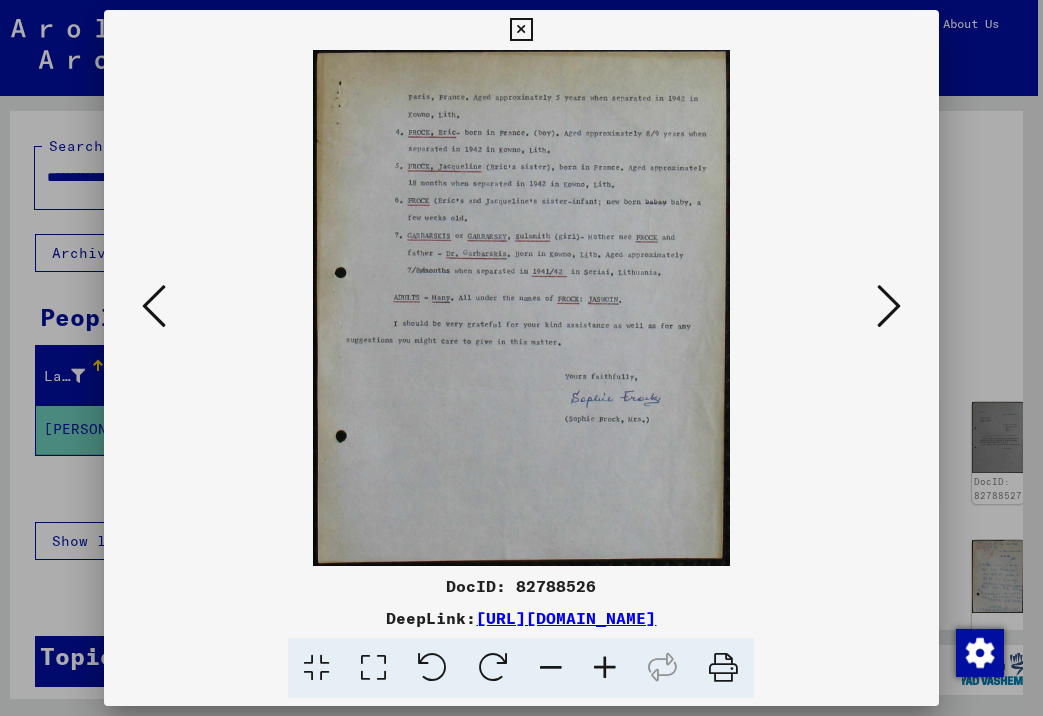 click at bounding box center [521, 308] 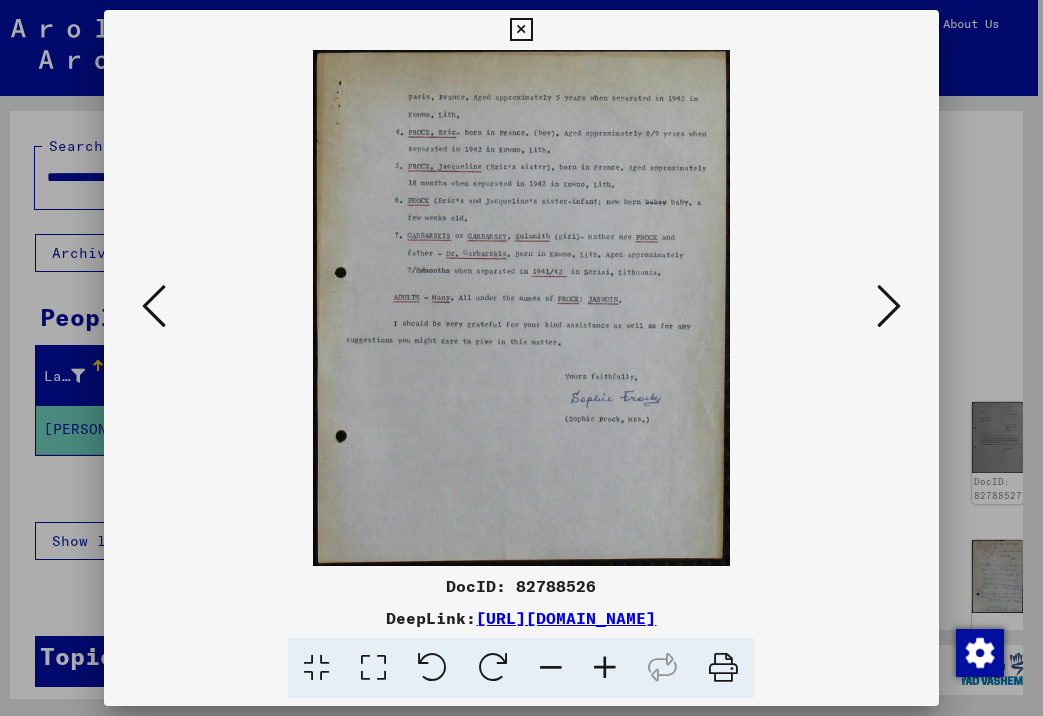 type 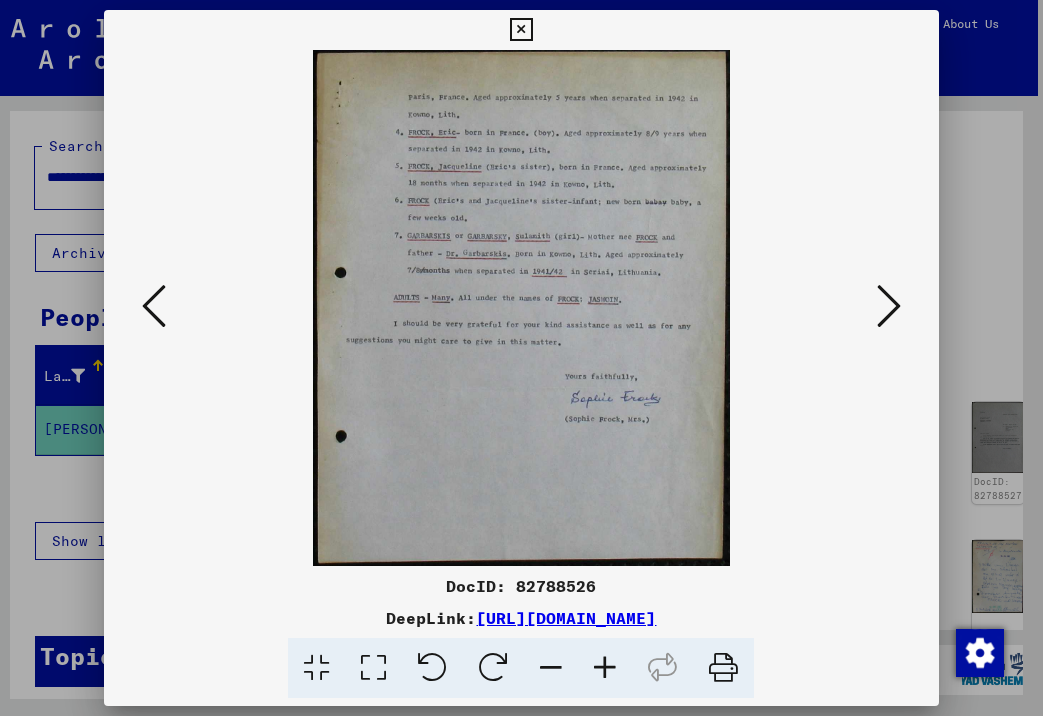 click on "[URL][DOMAIN_NAME]" at bounding box center [566, 618] 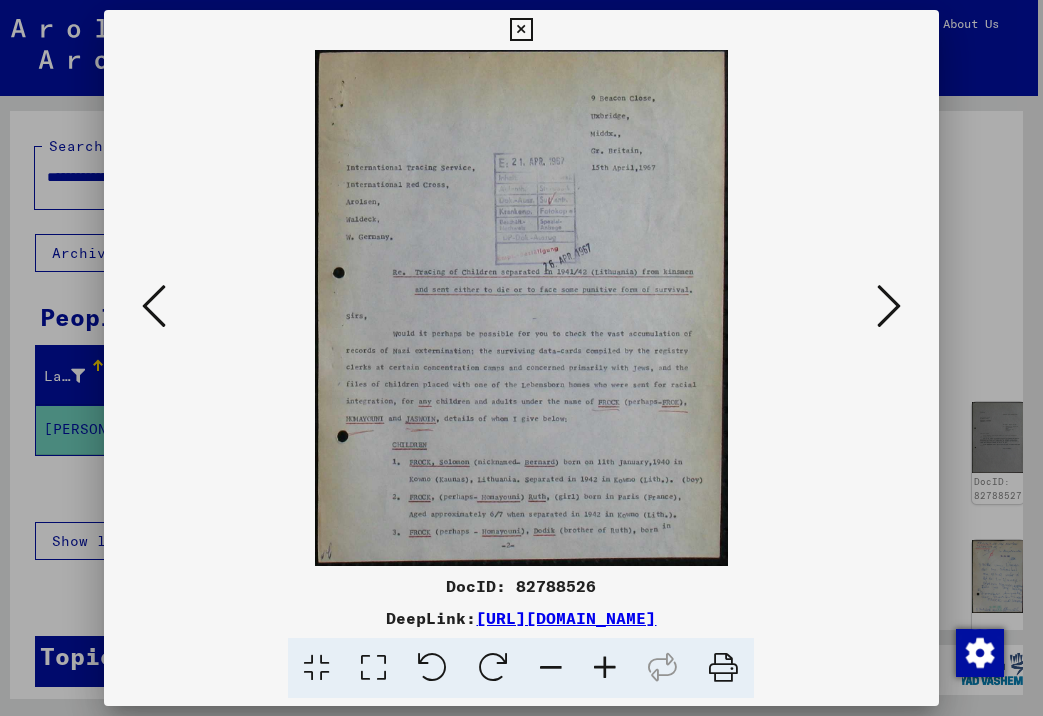 click at bounding box center [521, 30] 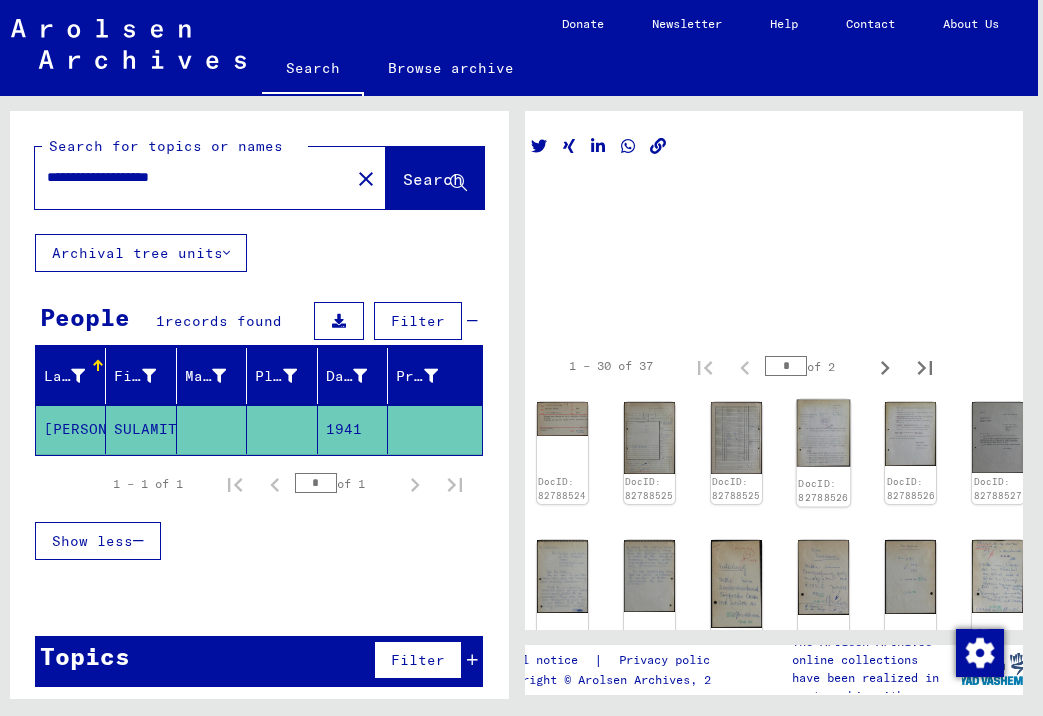 click 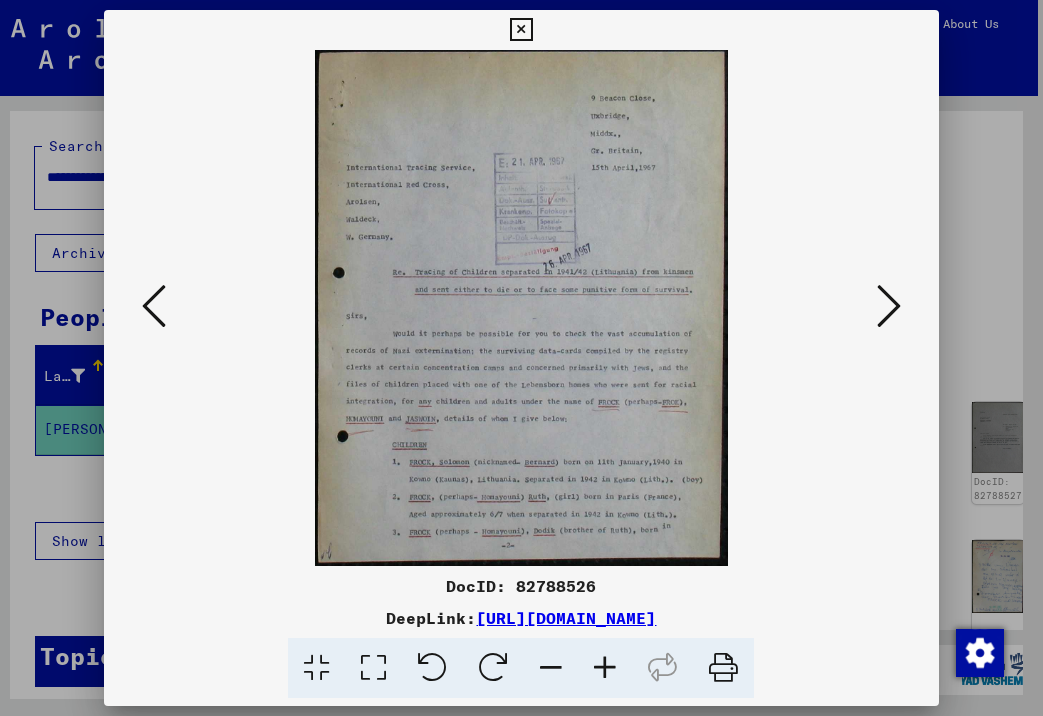 click at bounding box center [889, 306] 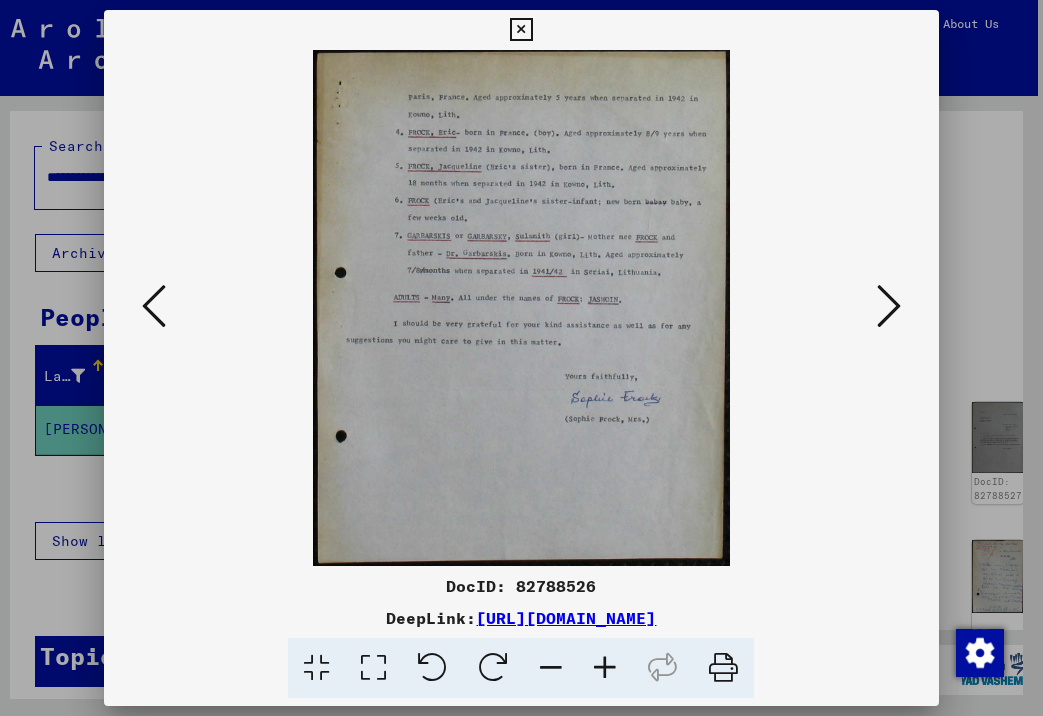 click at bounding box center [889, 306] 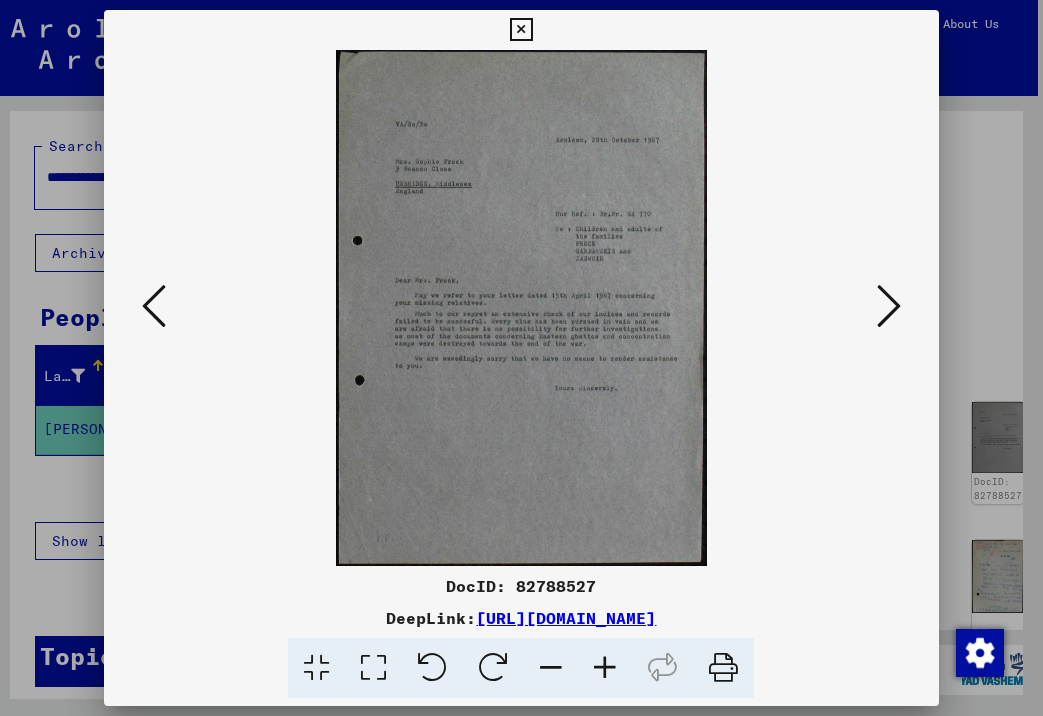 click at bounding box center [889, 306] 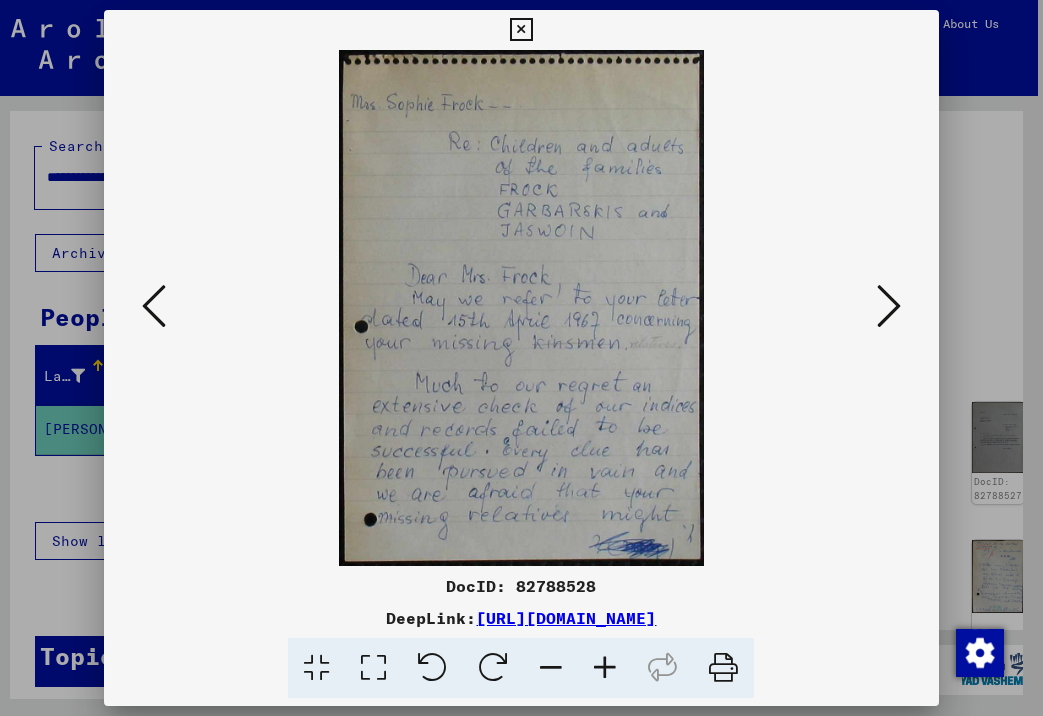 click at bounding box center [889, 306] 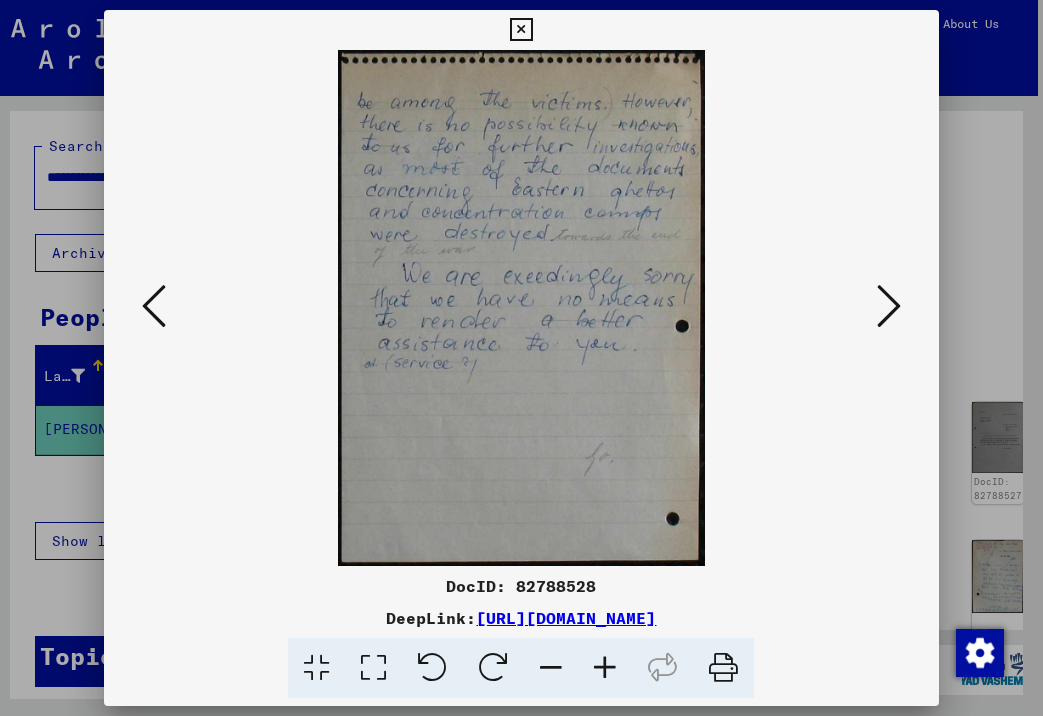 click at bounding box center (889, 306) 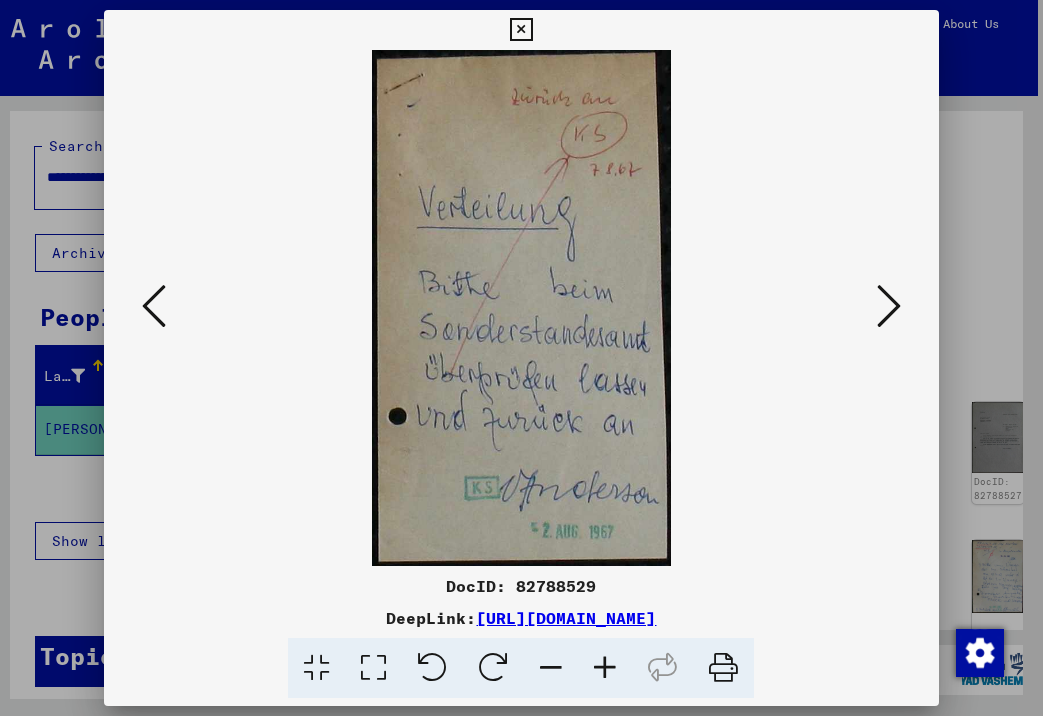 click at bounding box center [889, 306] 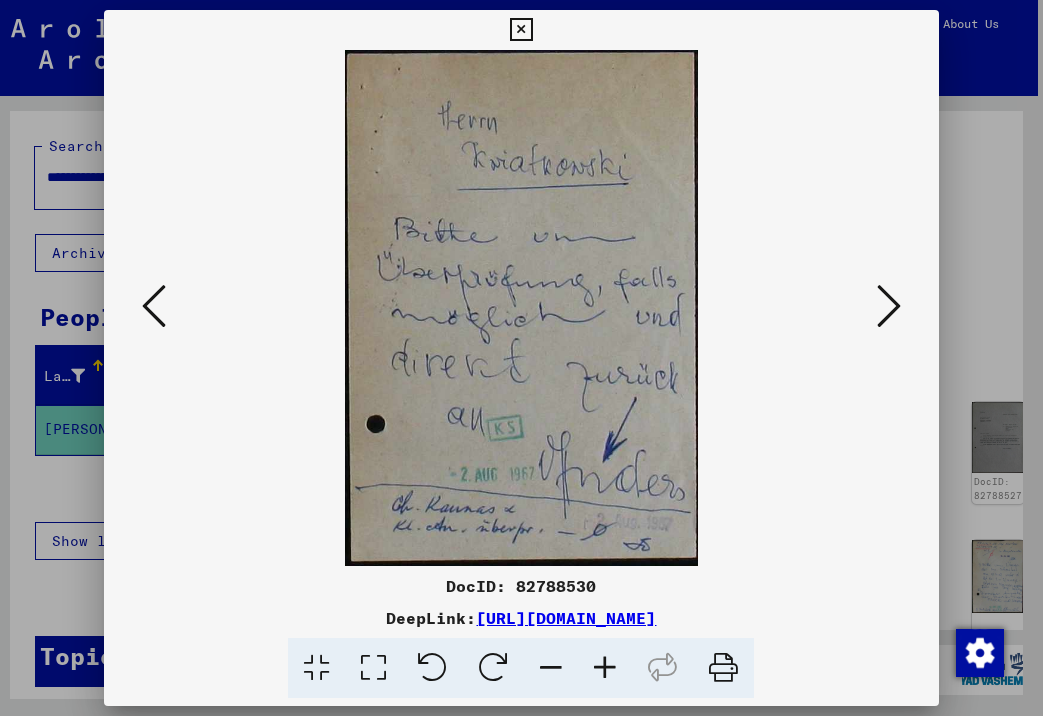 click at bounding box center [889, 306] 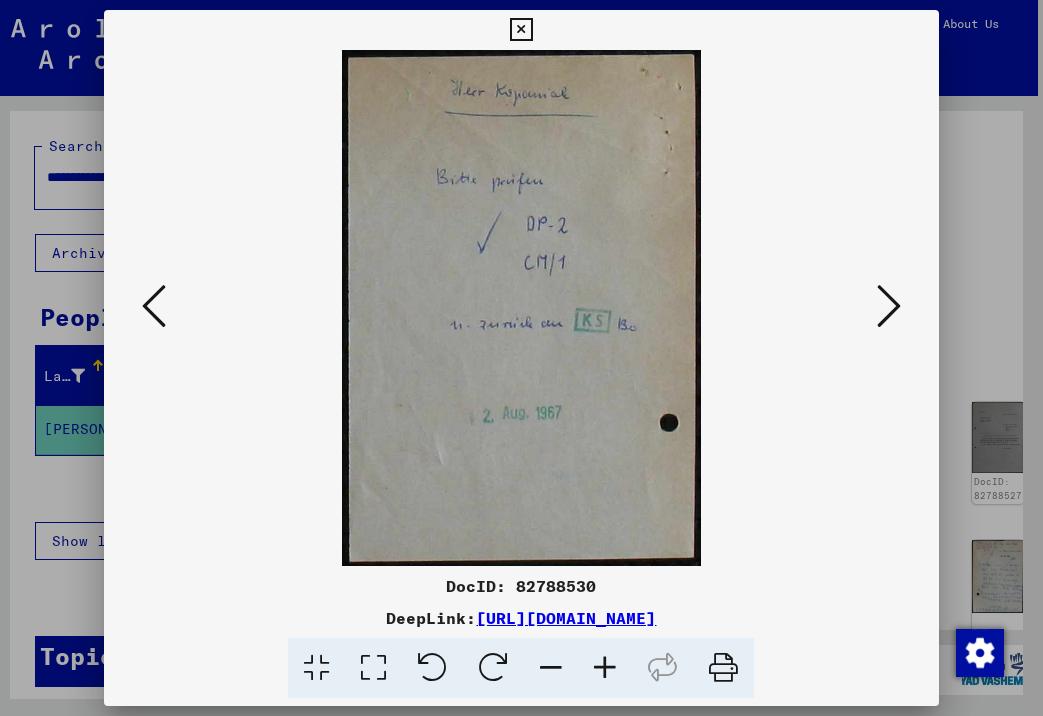 click at bounding box center [889, 306] 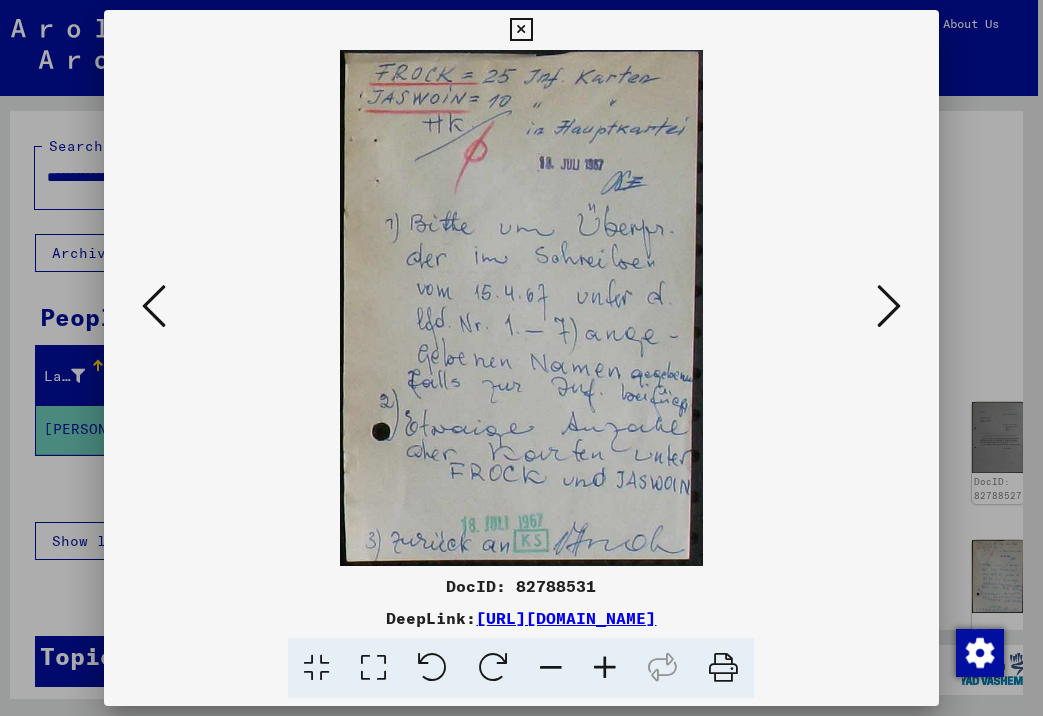 click at bounding box center [889, 306] 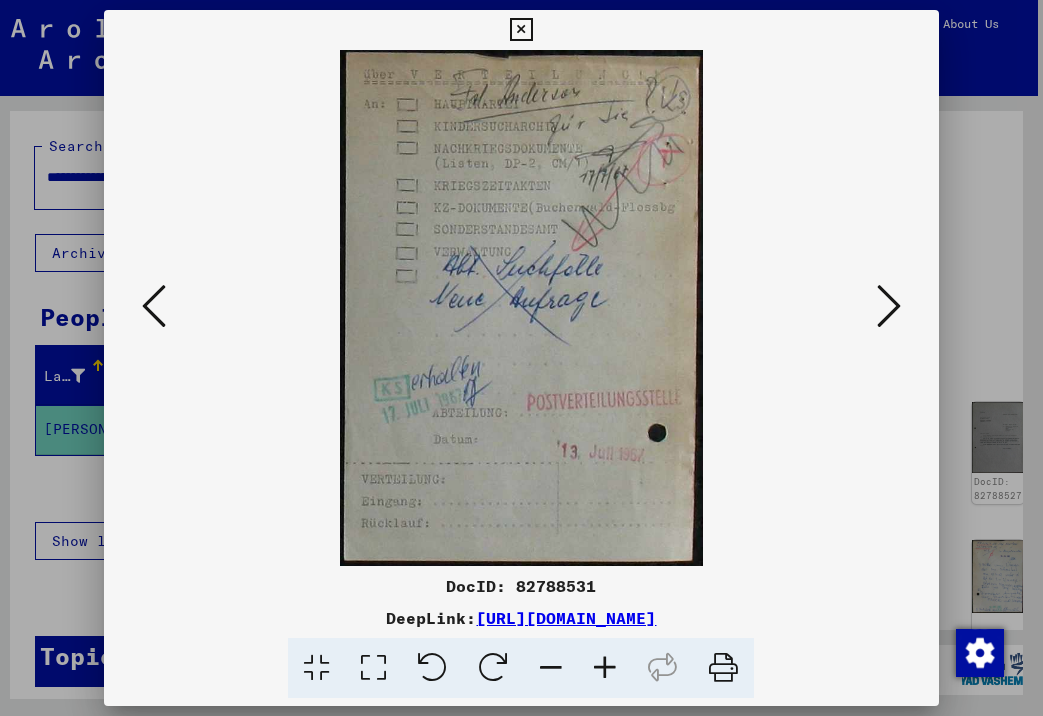 click at bounding box center [889, 306] 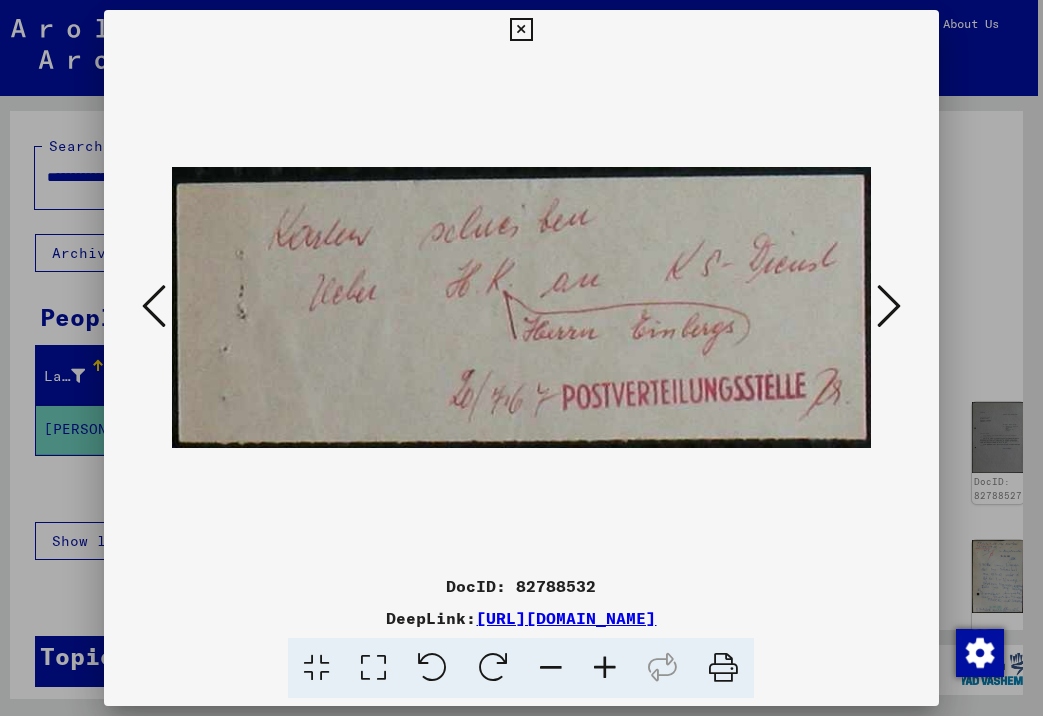 click at bounding box center (889, 306) 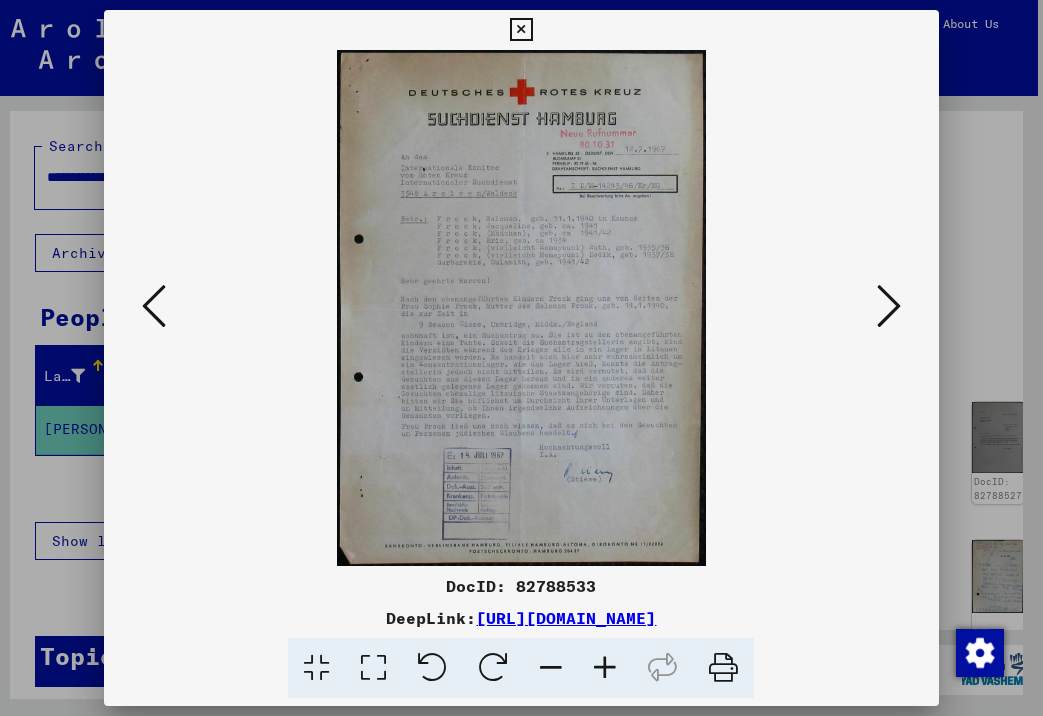 click on "DocID: 82788533" at bounding box center [521, 586] 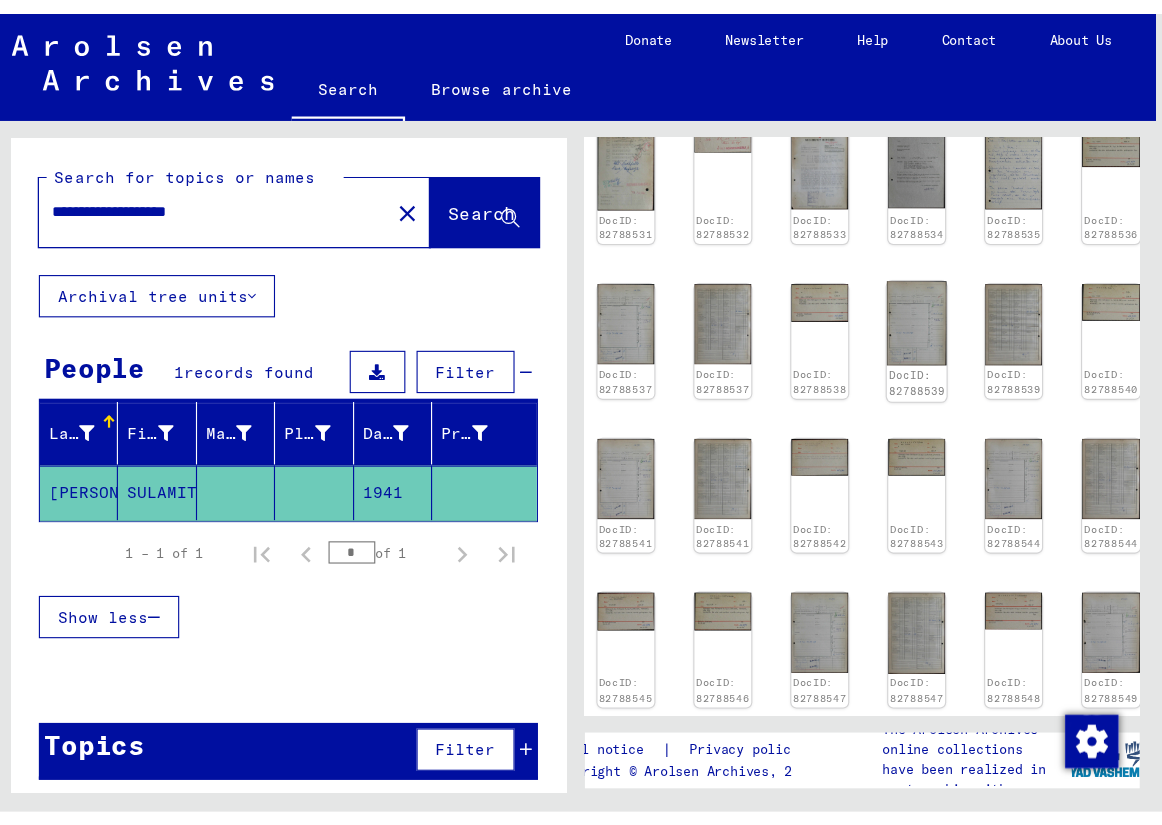 scroll, scrollTop: 597, scrollLeft: 44, axis: both 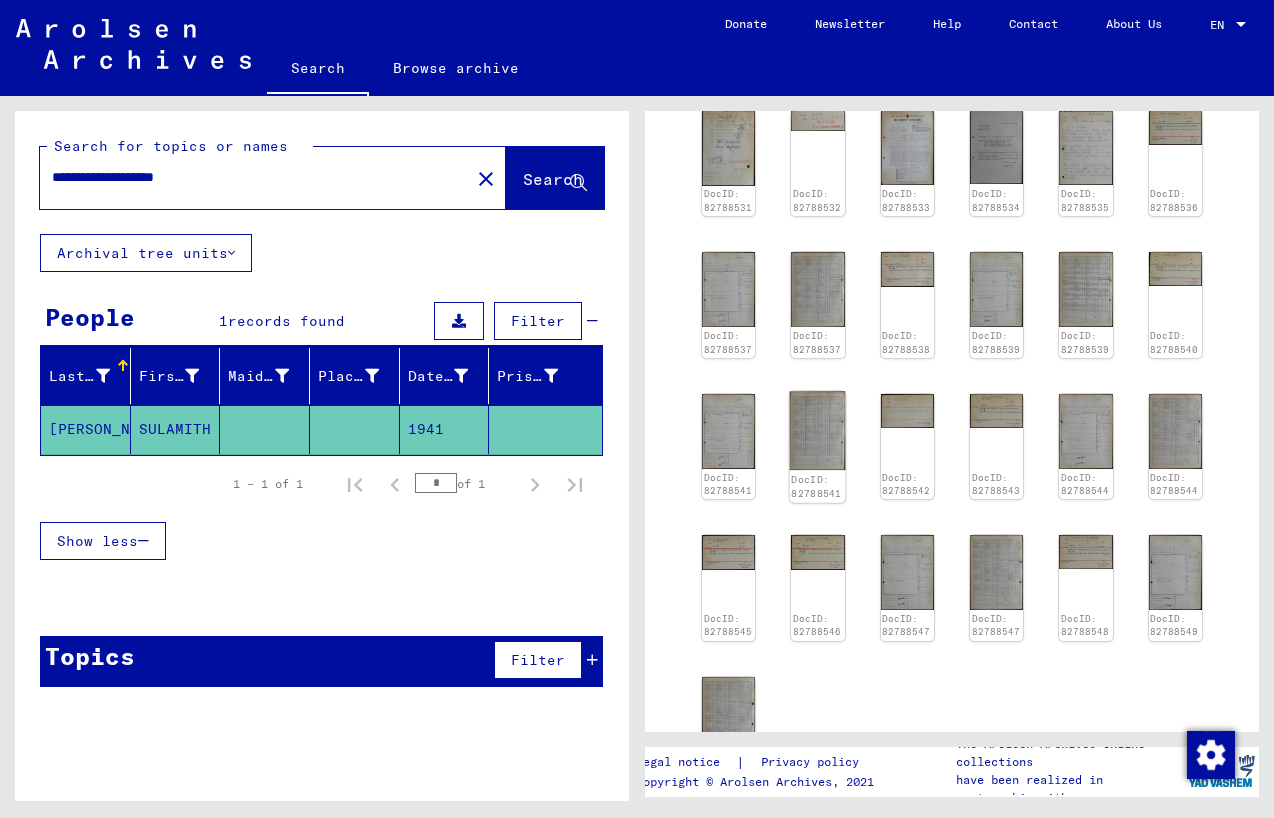 click 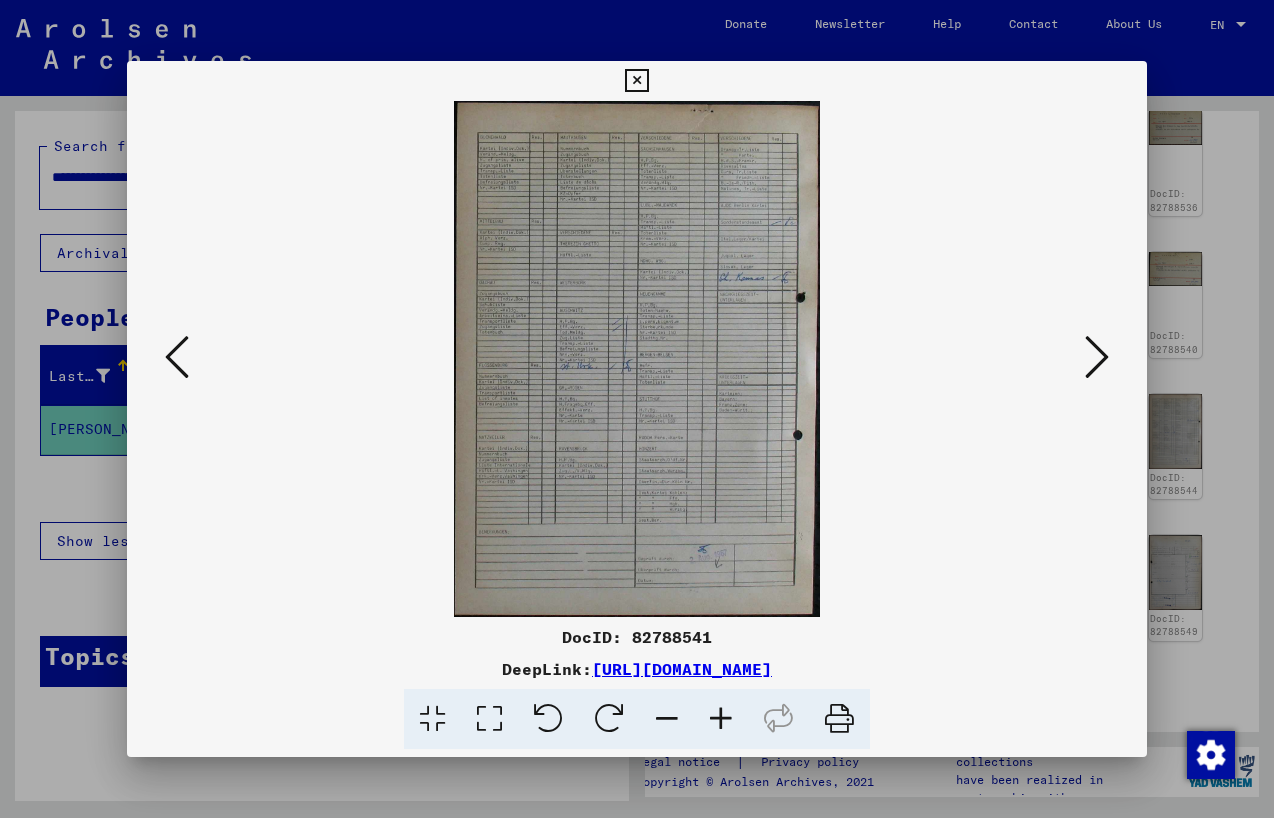 click at bounding box center [636, 81] 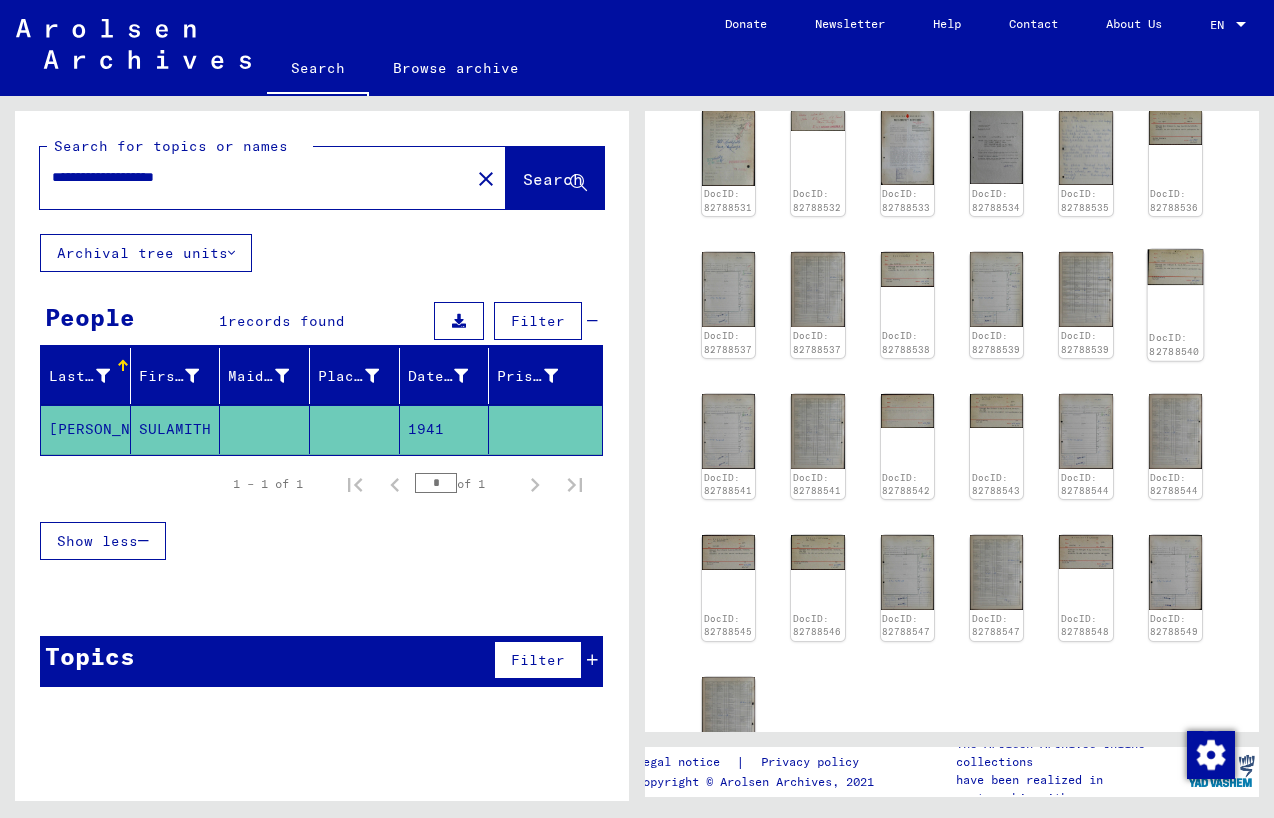 click 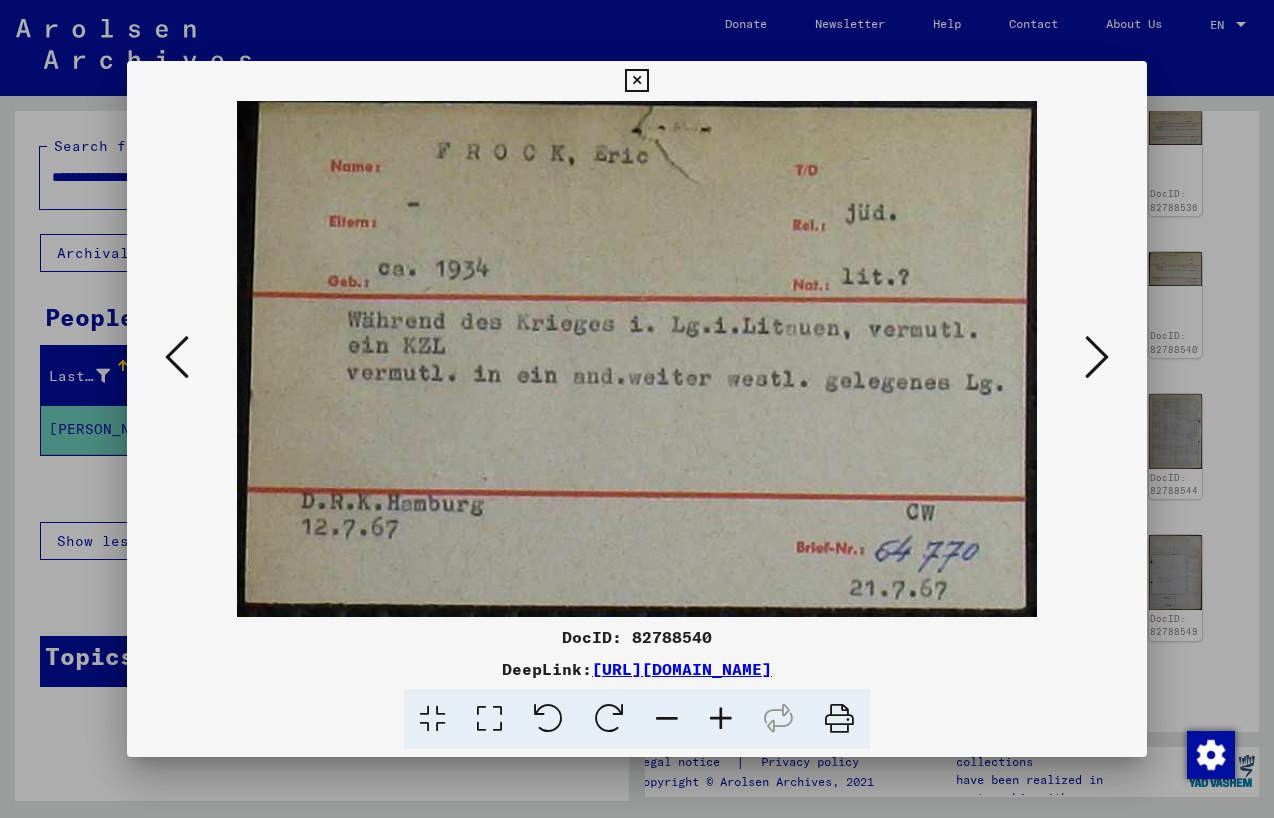 click at bounding box center [636, 81] 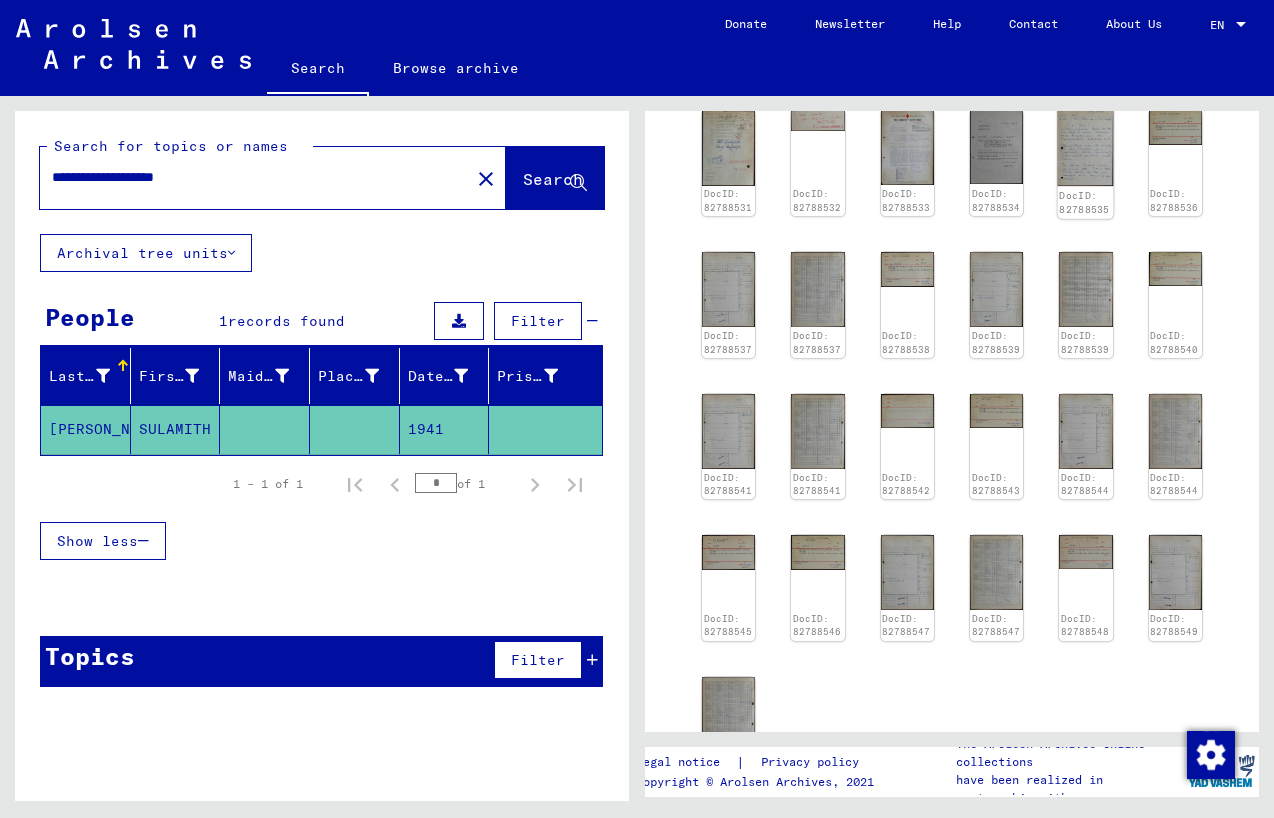 click 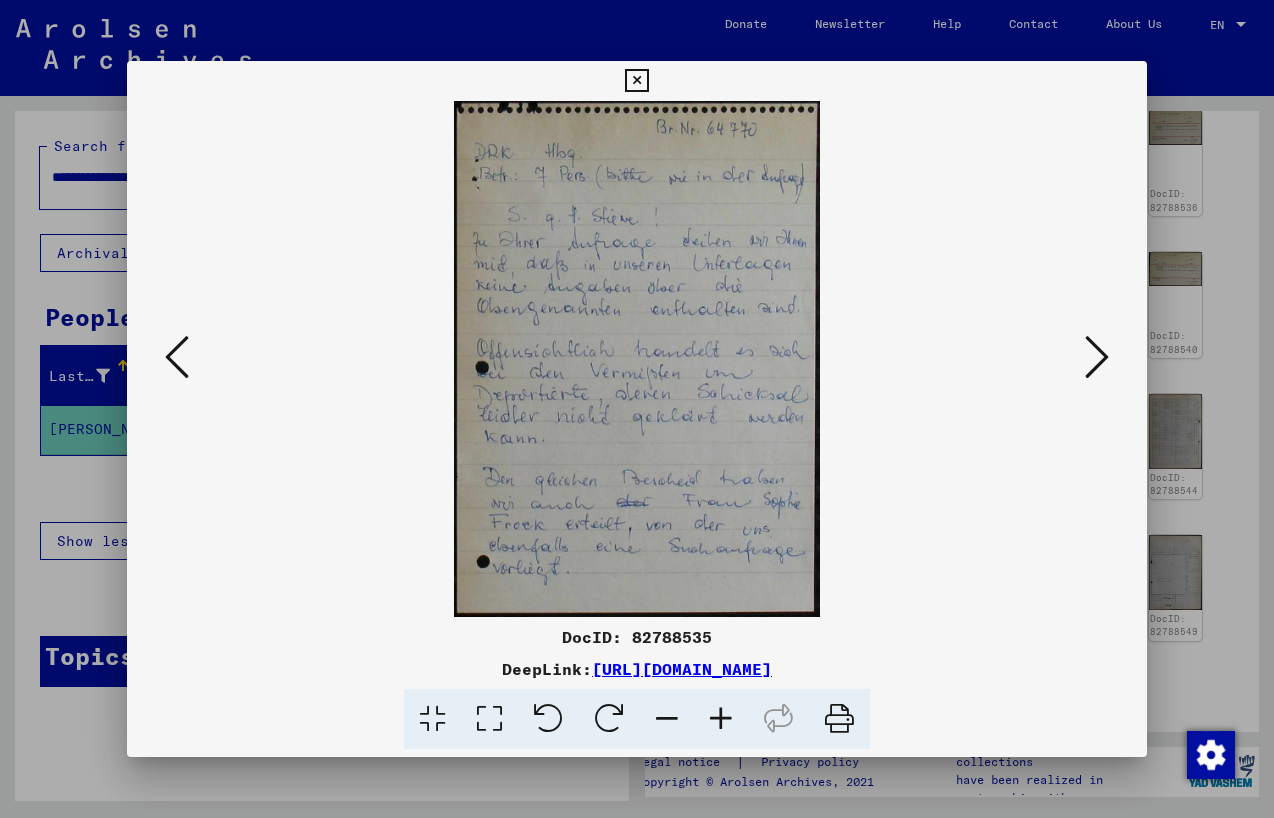 click at bounding box center (636, 81) 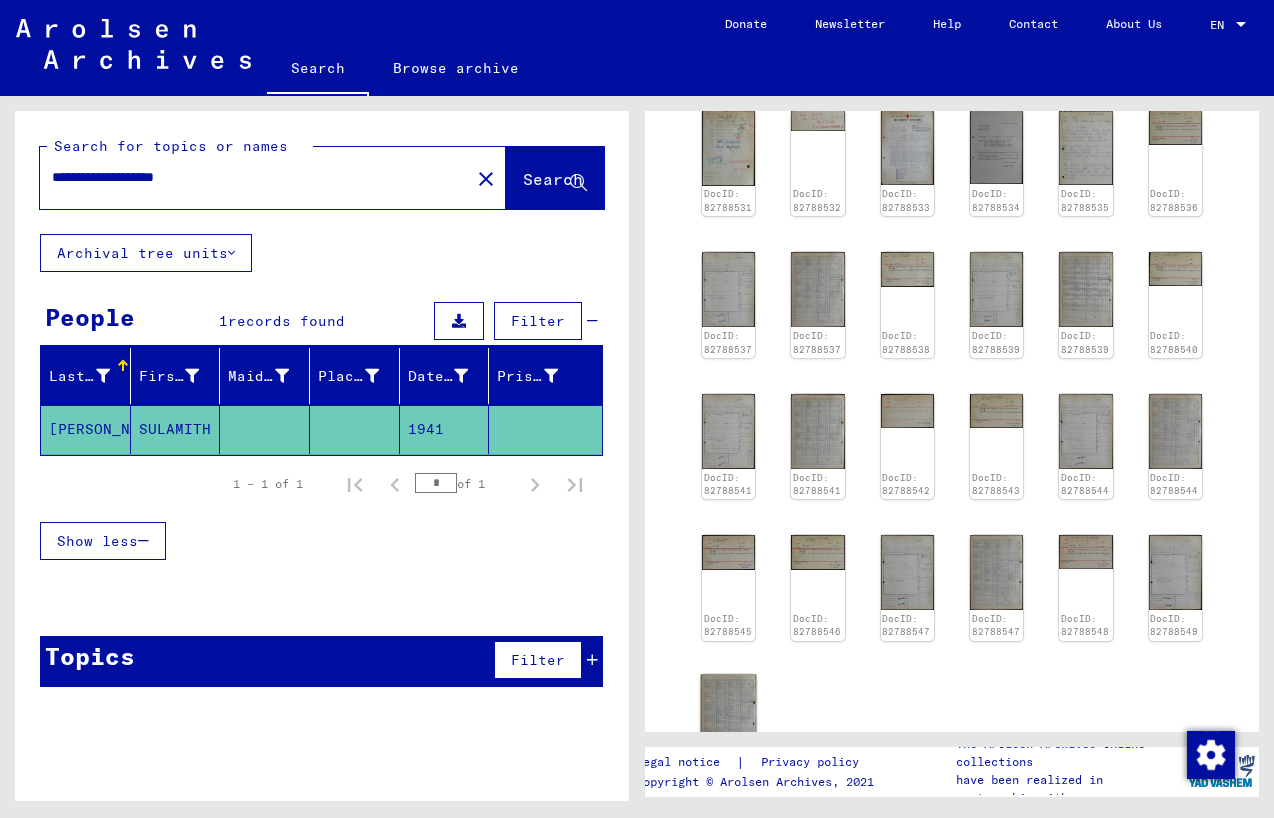 click 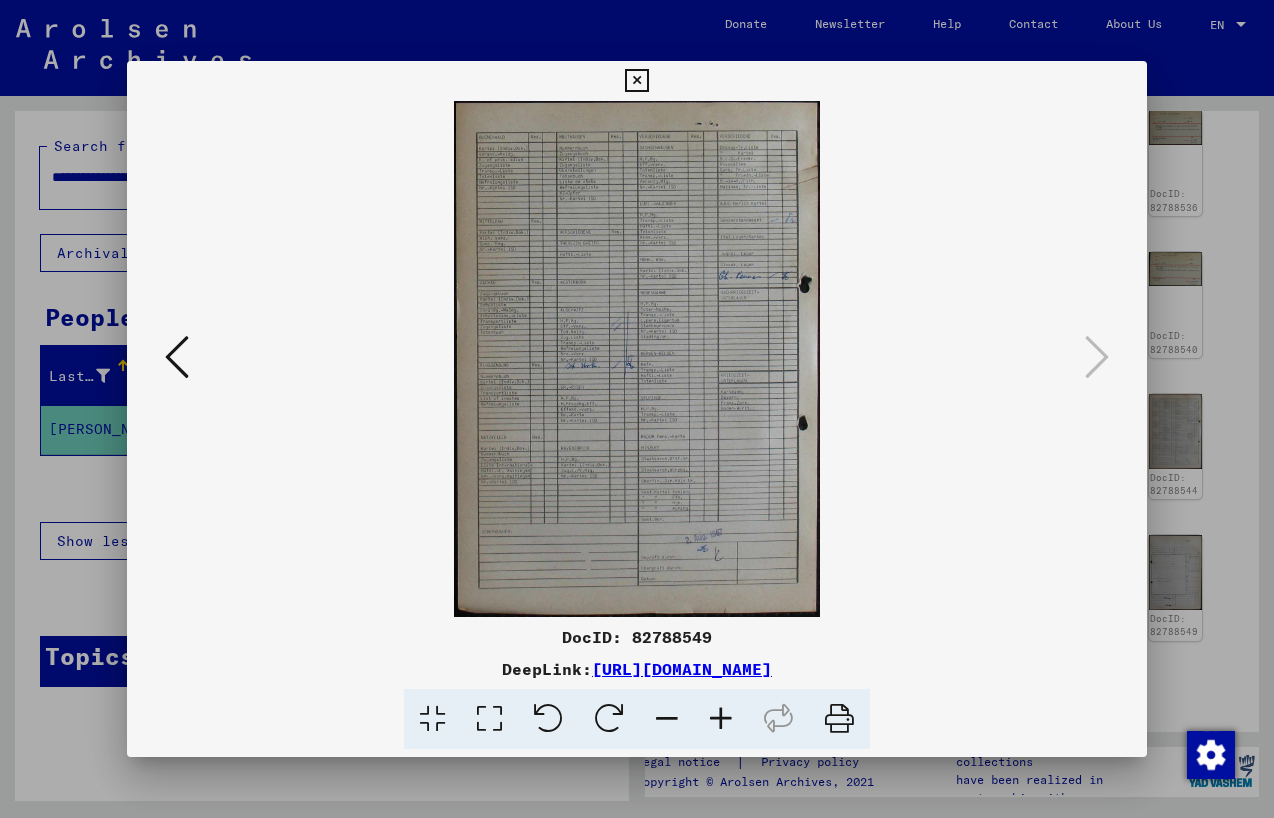 click at bounding box center [636, 81] 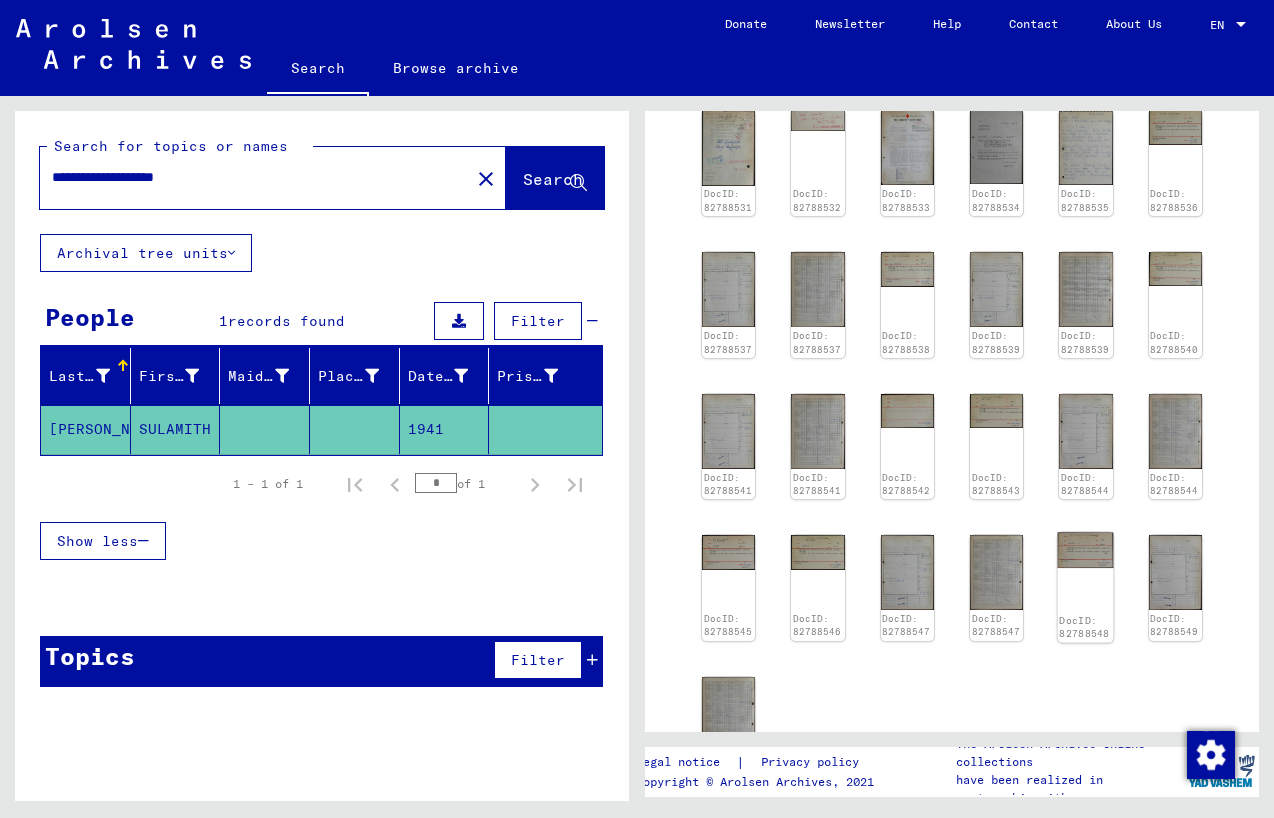 click 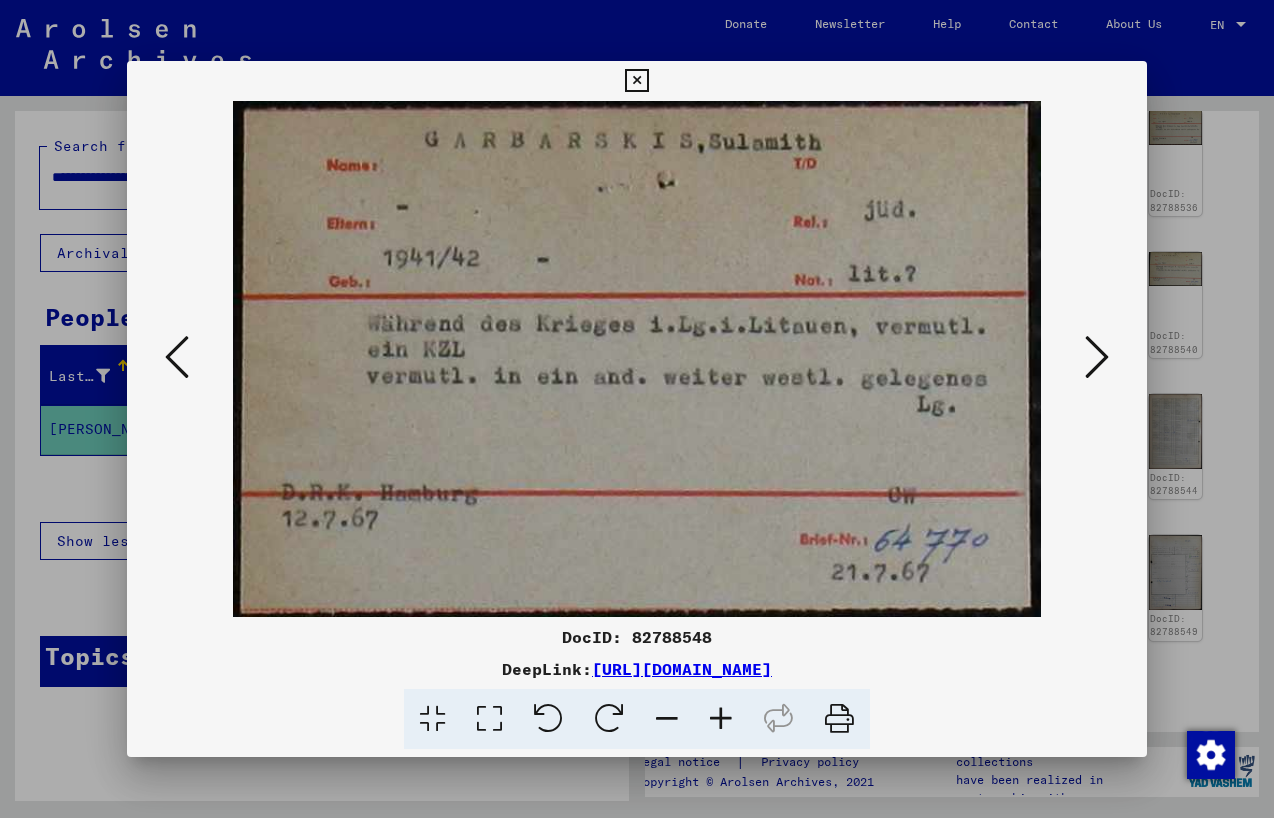 type 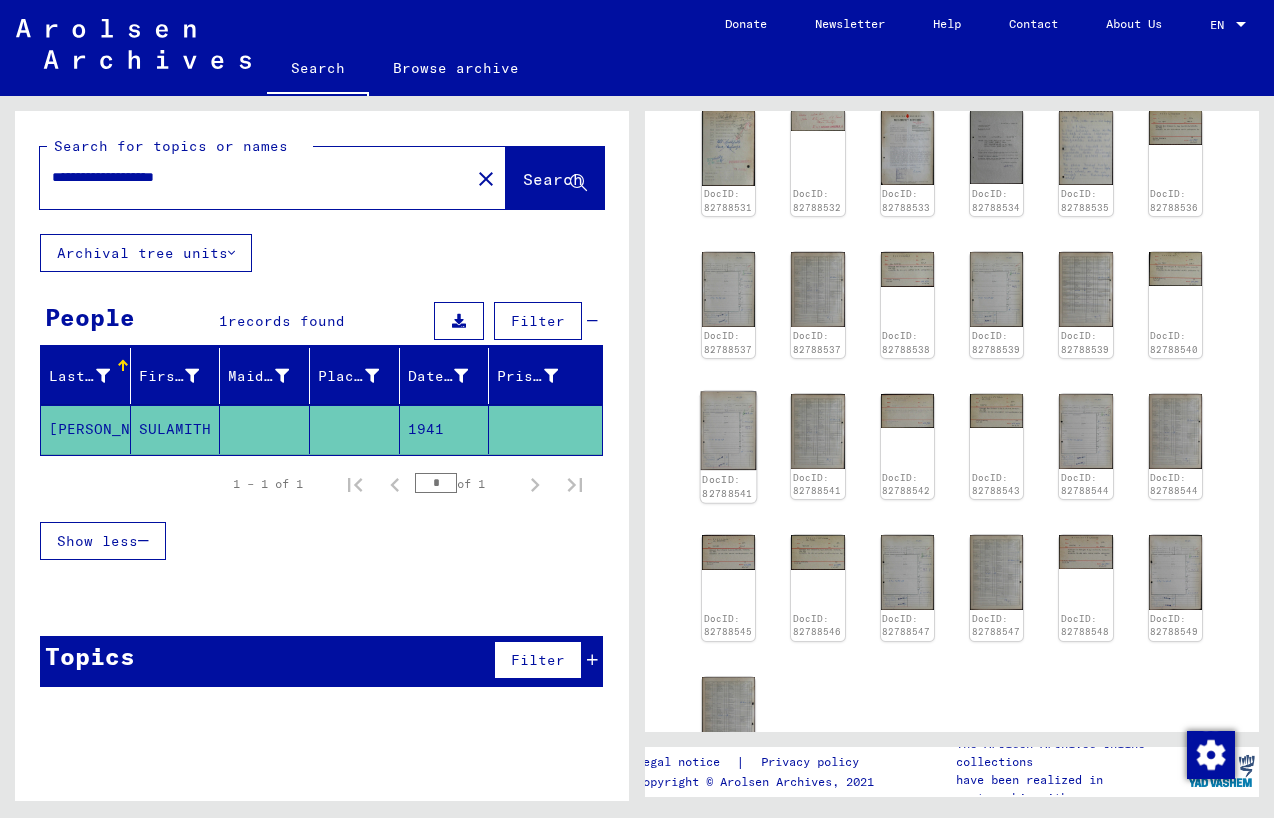 click 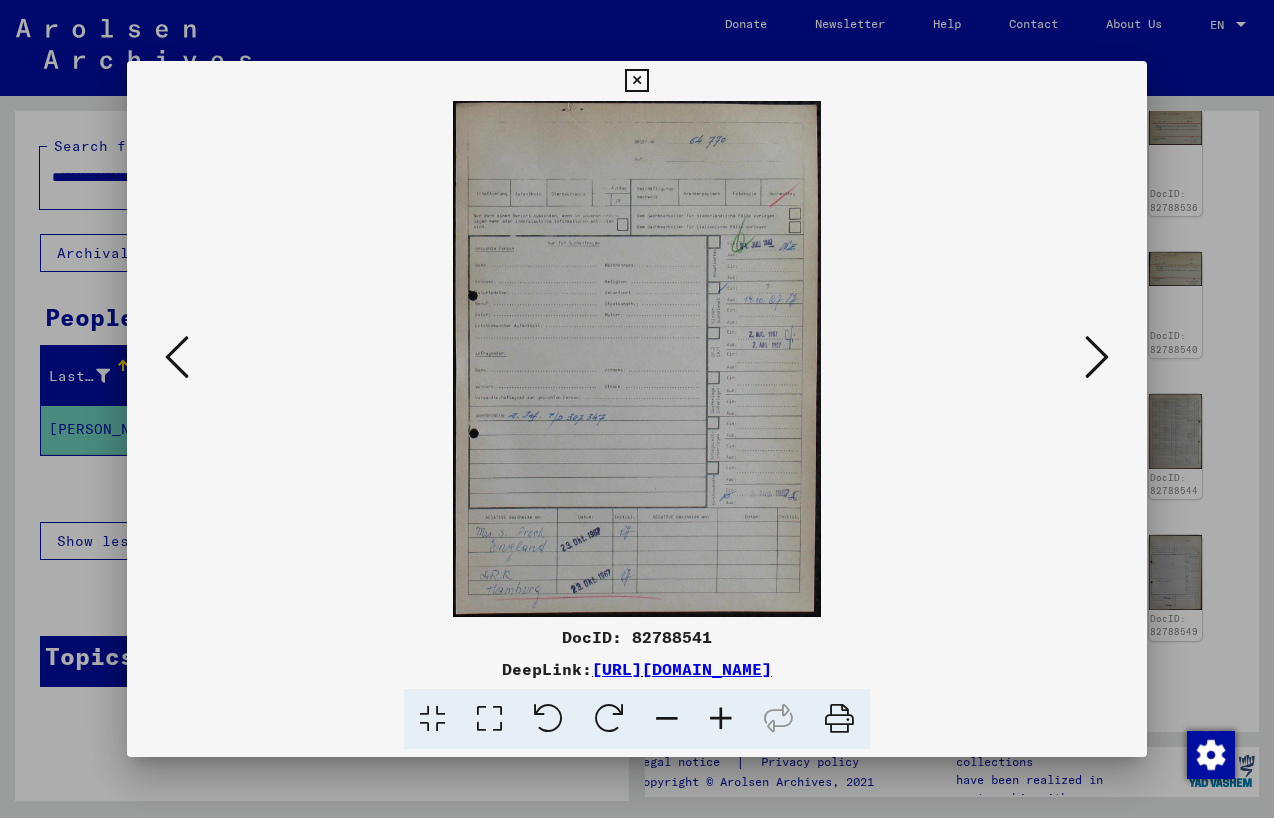 click at bounding box center [1097, 357] 